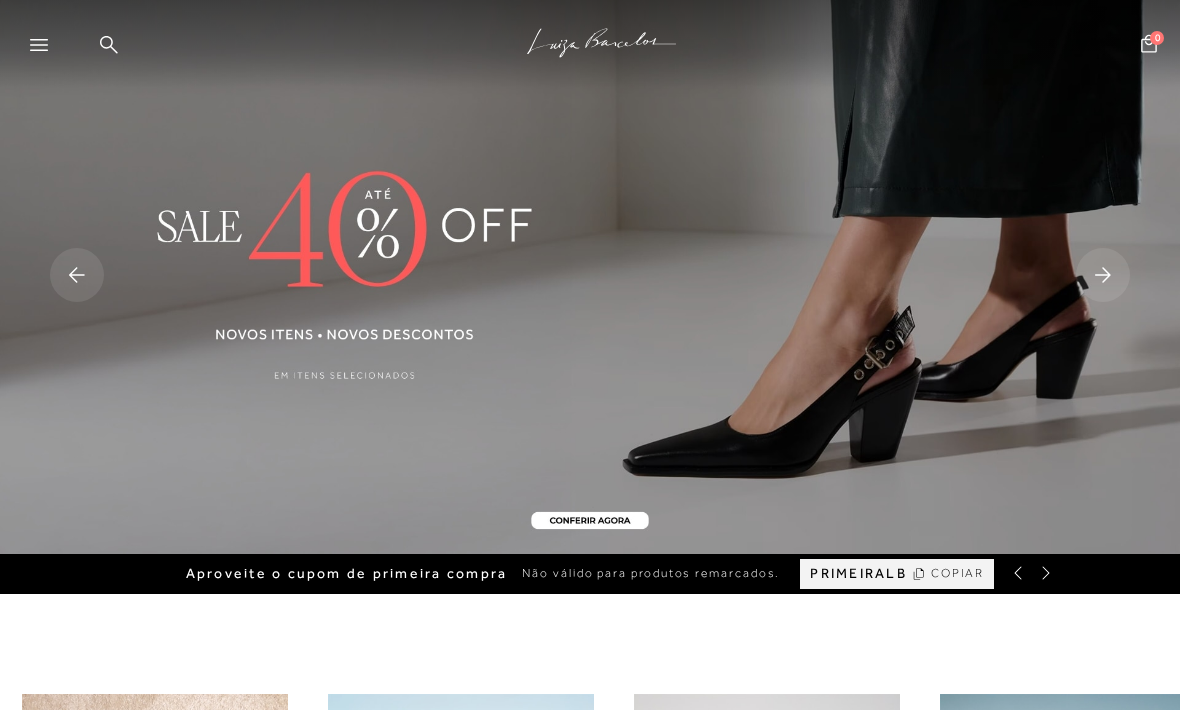 scroll, scrollTop: 0, scrollLeft: 0, axis: both 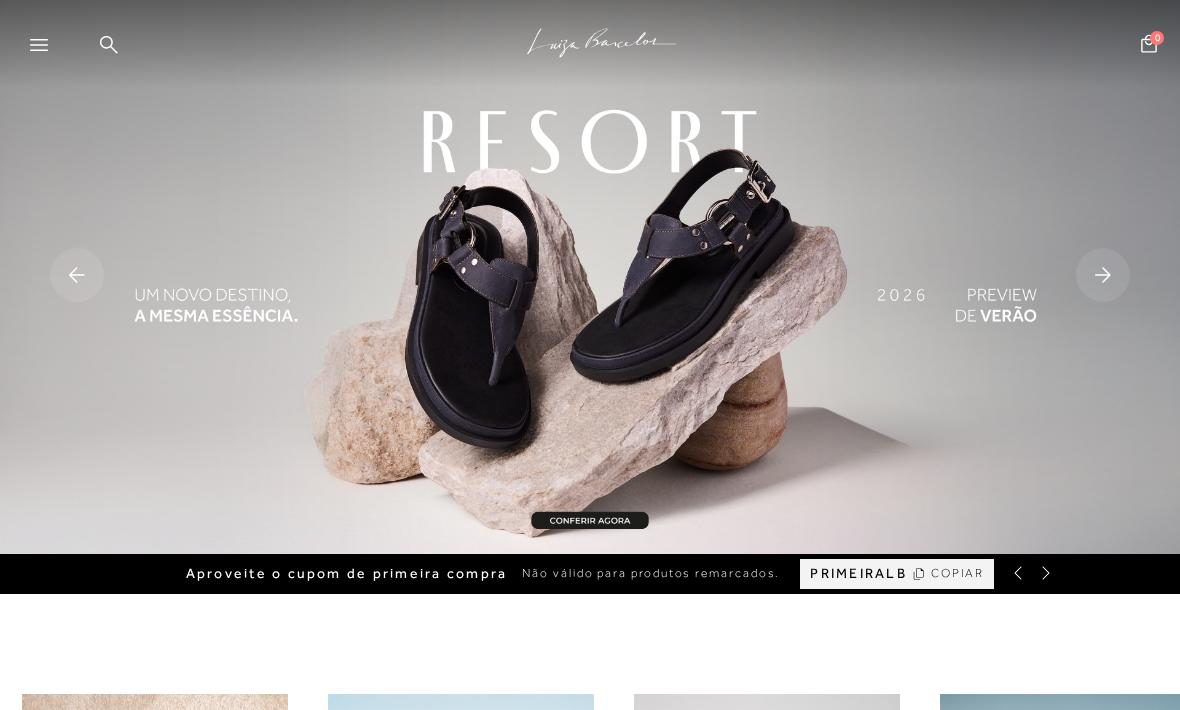 click 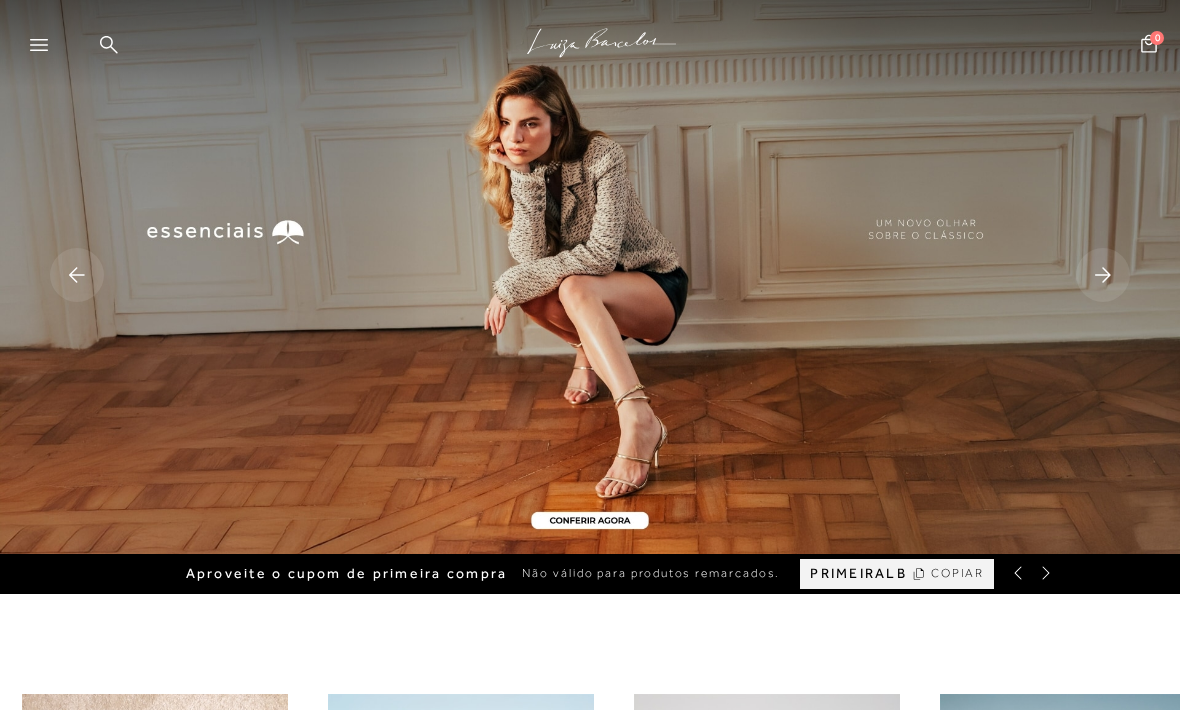 click 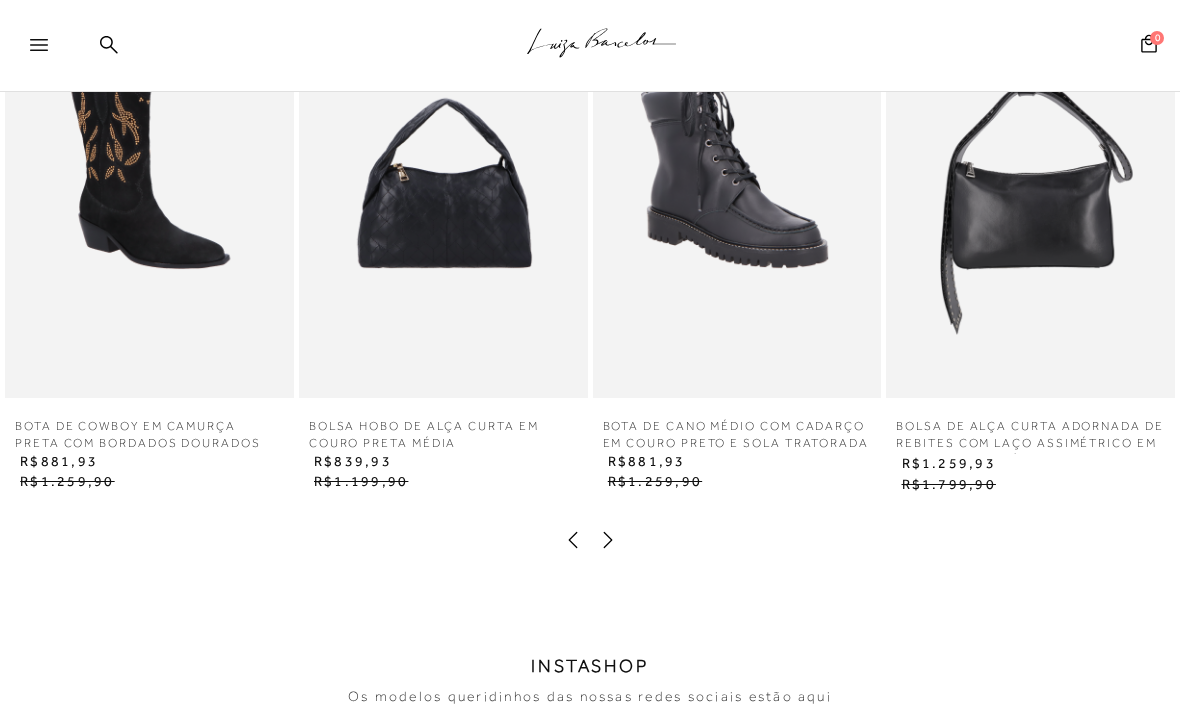 scroll, scrollTop: 3186, scrollLeft: 0, axis: vertical 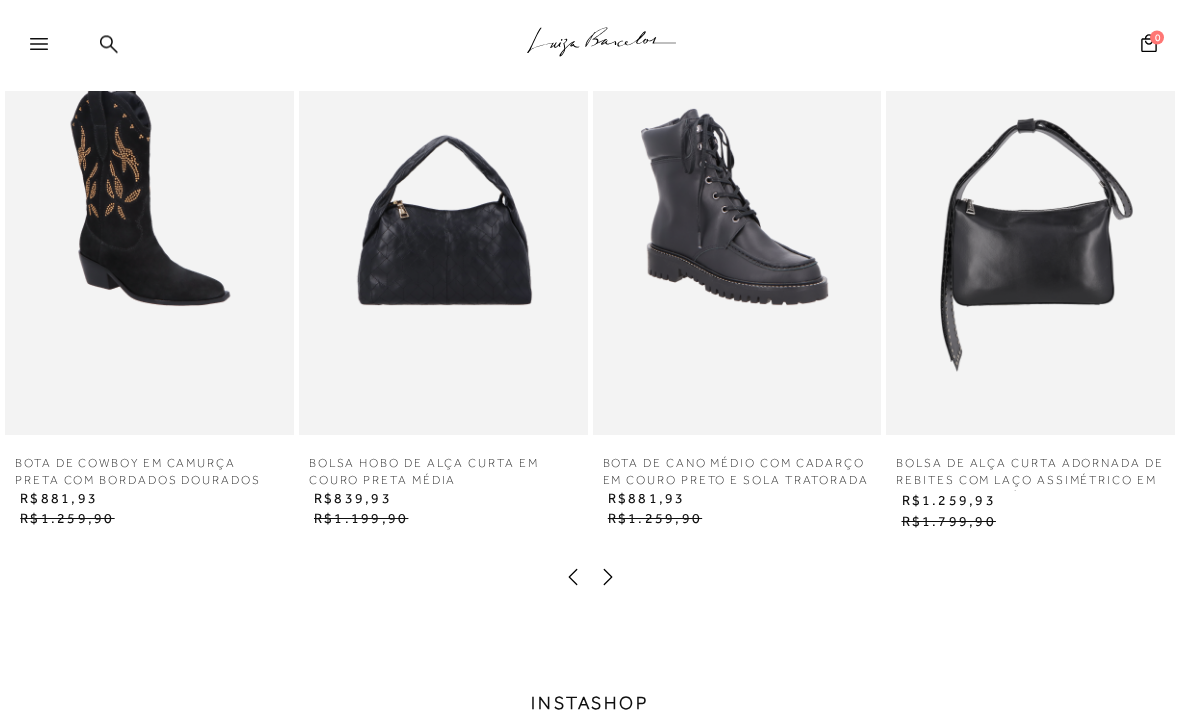 click 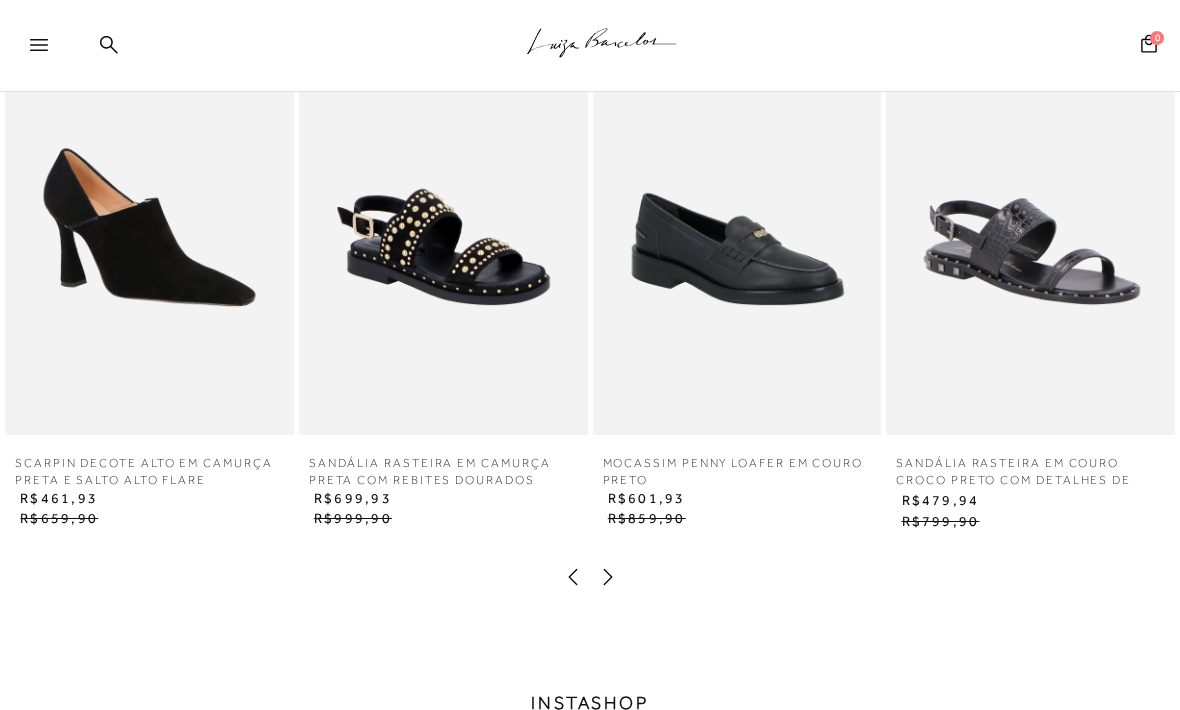 click 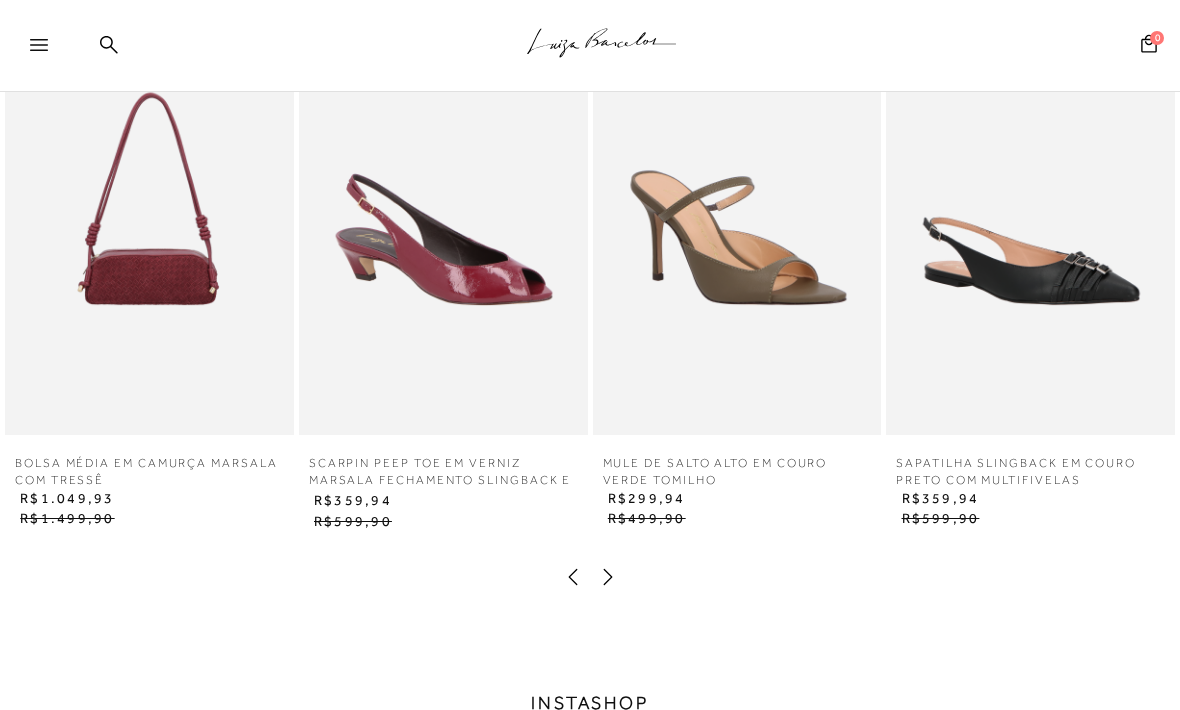 click 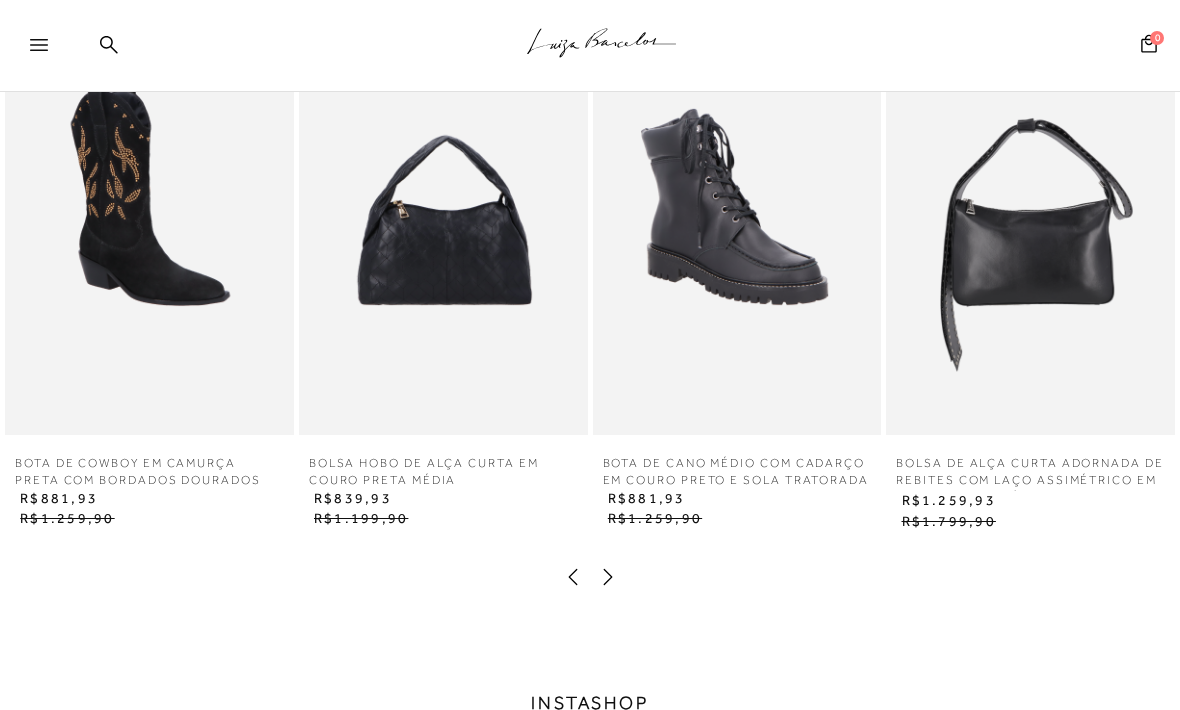 click at bounding box center [608, 582] 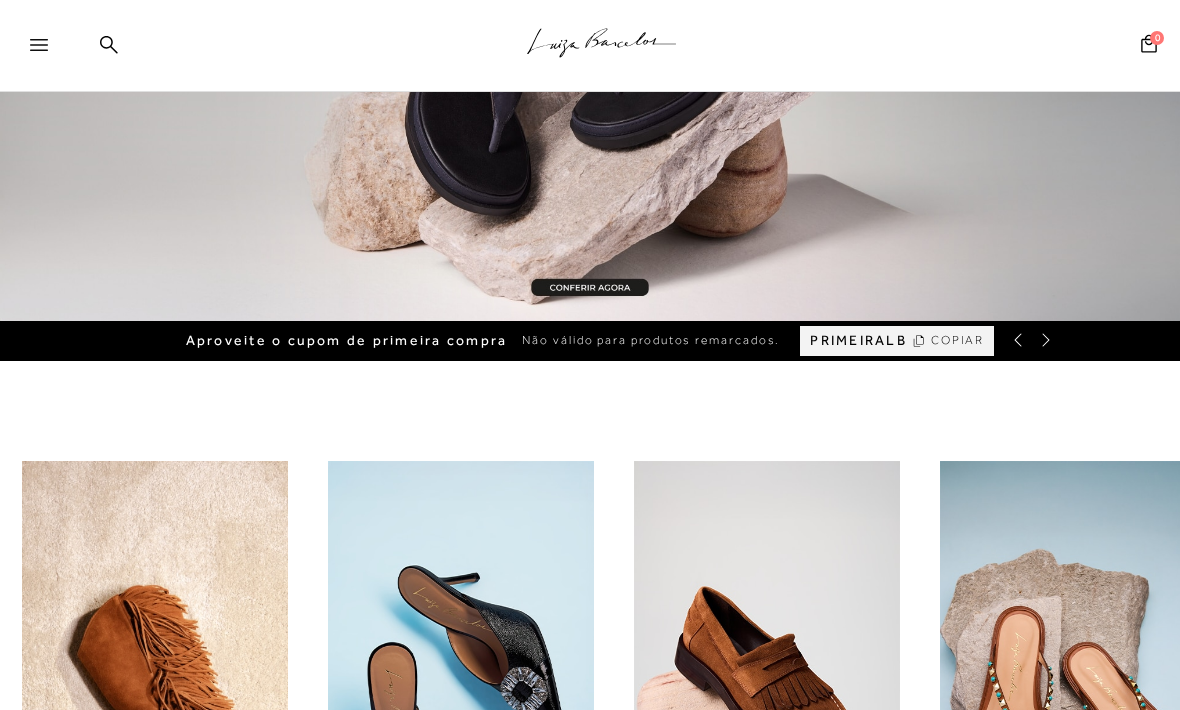 scroll, scrollTop: 0, scrollLeft: 0, axis: both 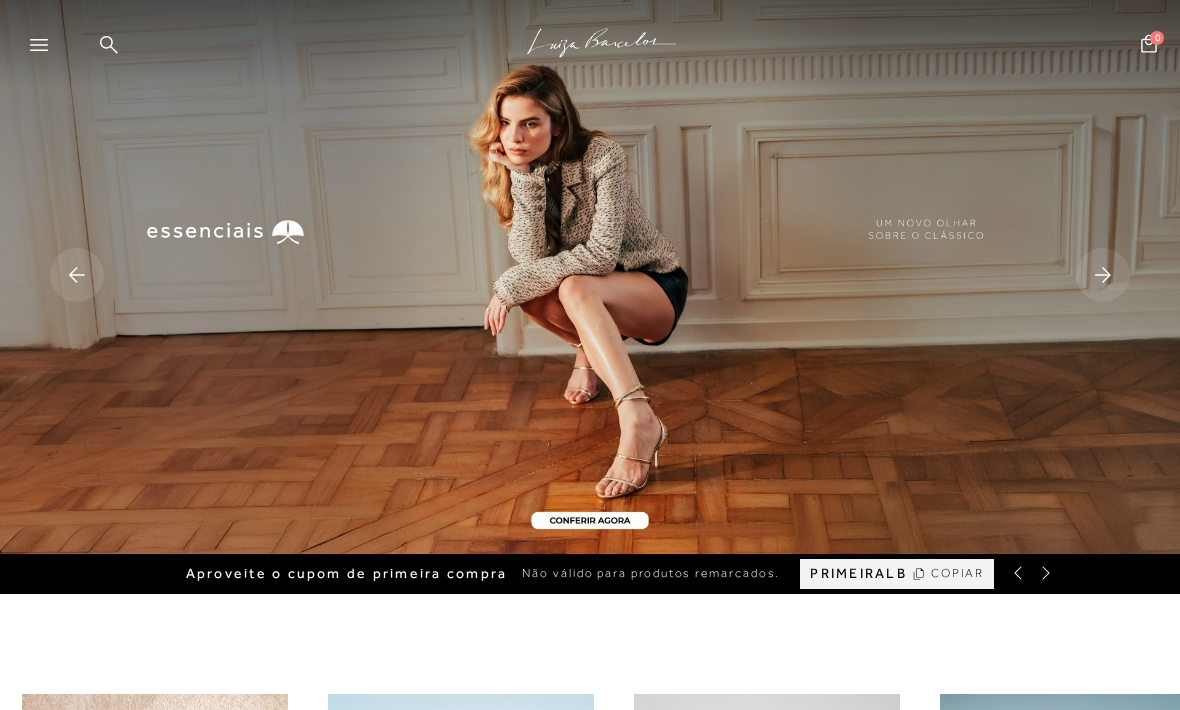 click at bounding box center (33, 46) 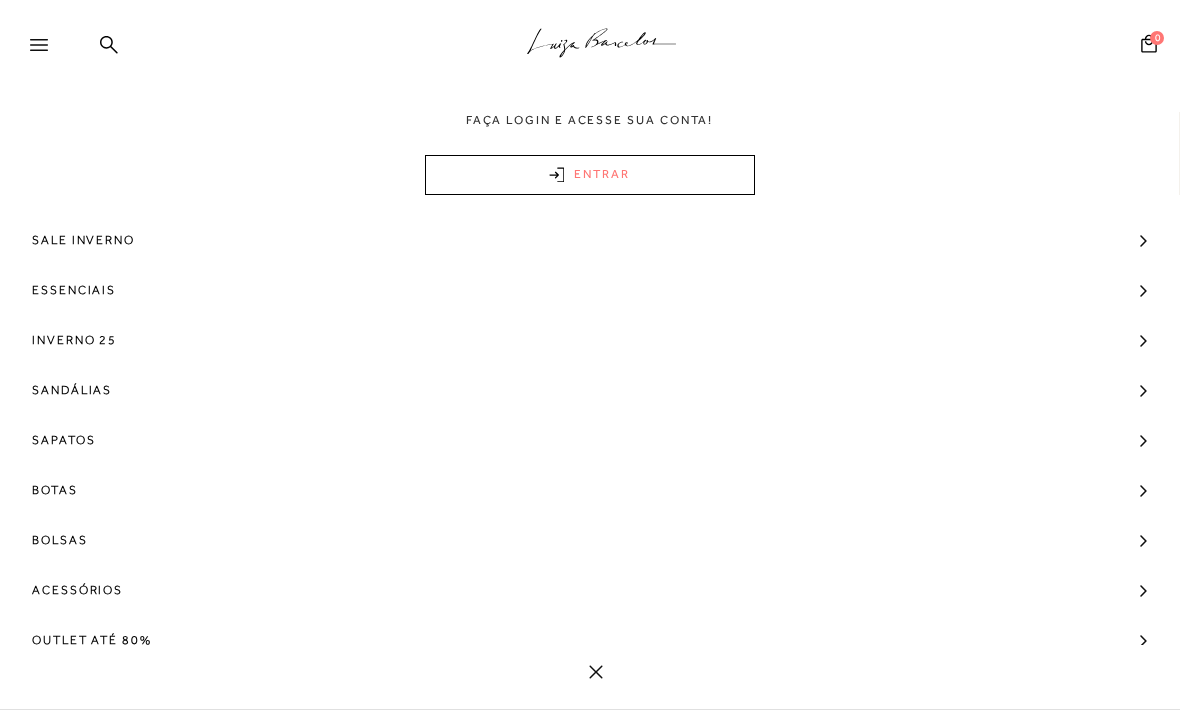 click on "ENTRAR" at bounding box center [590, 175] 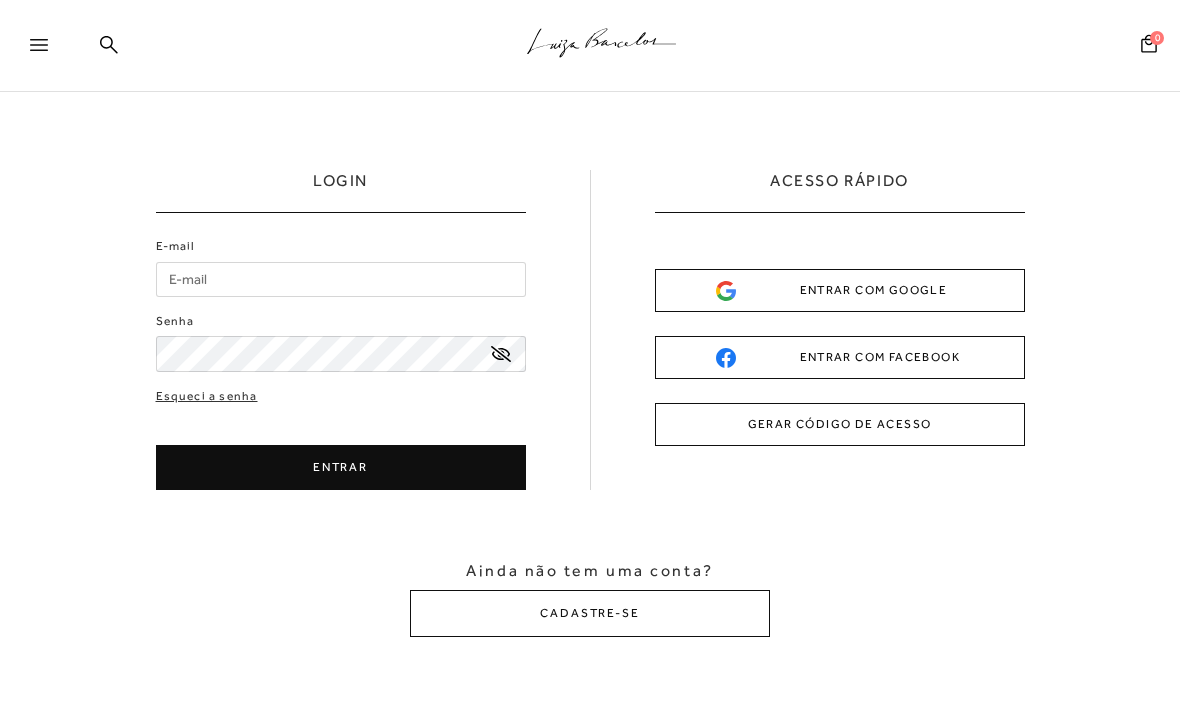 scroll, scrollTop: 0, scrollLeft: 0, axis: both 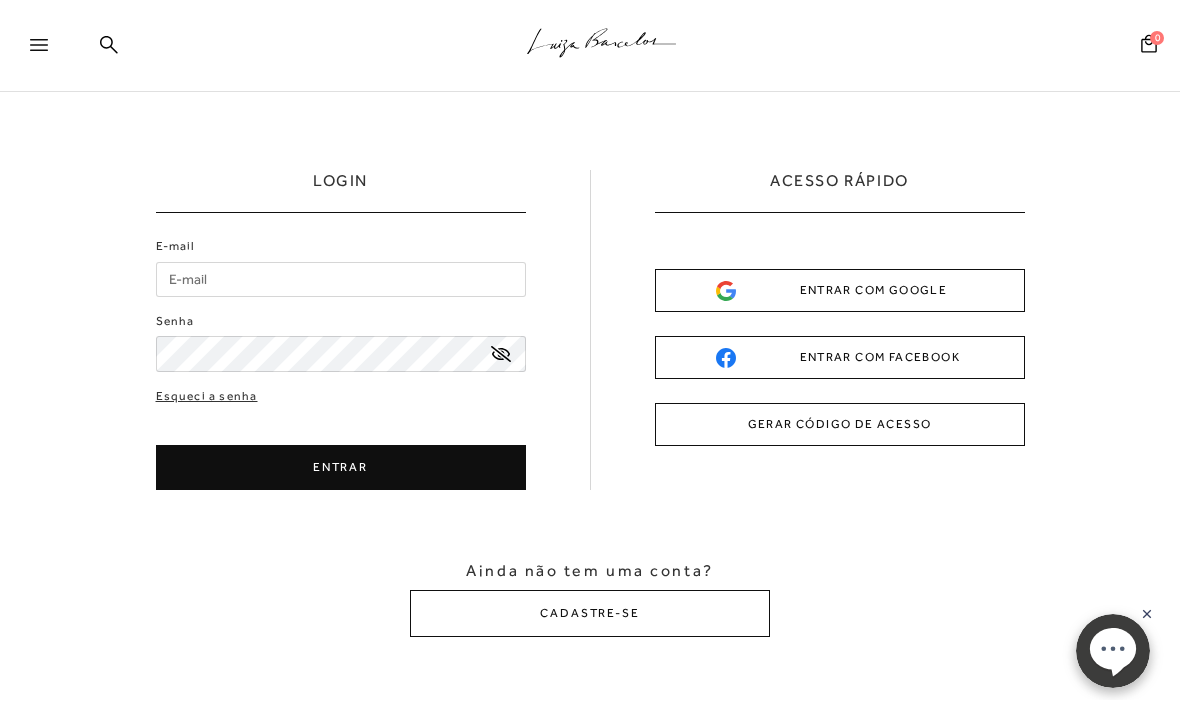 click on "E-mail" at bounding box center (341, 279) 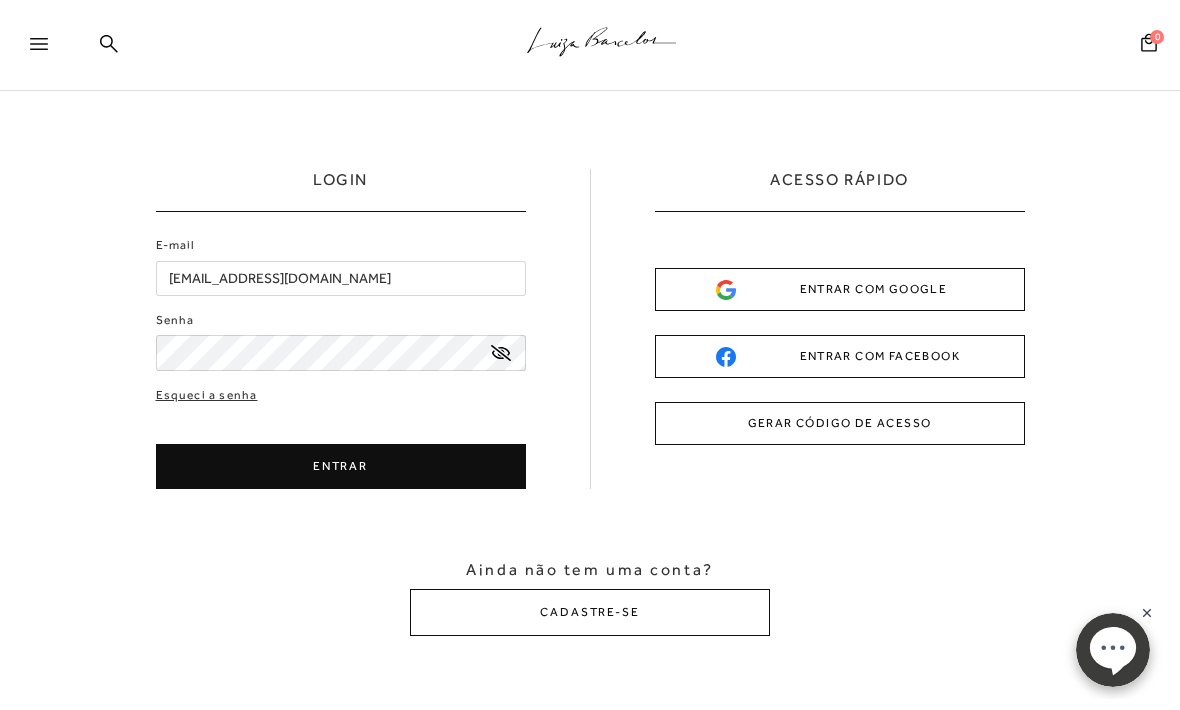 click on "ENTRAR" at bounding box center [341, 467] 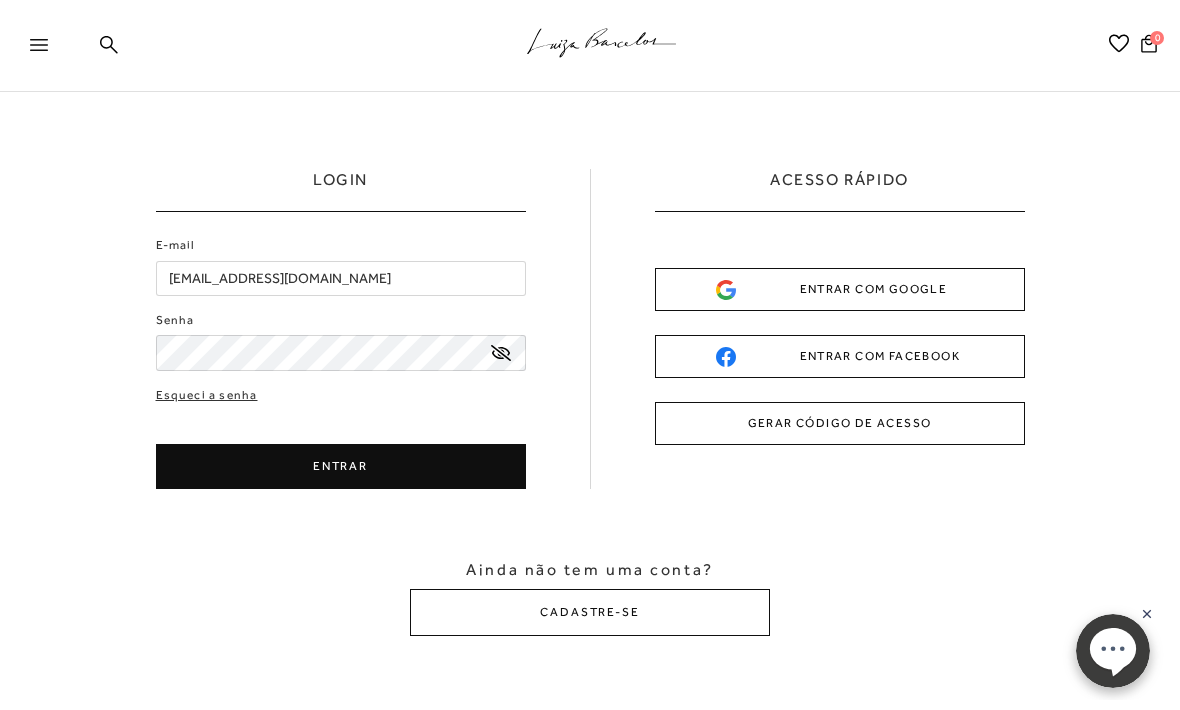 type on "rt-eugenio@bol.bom.br" 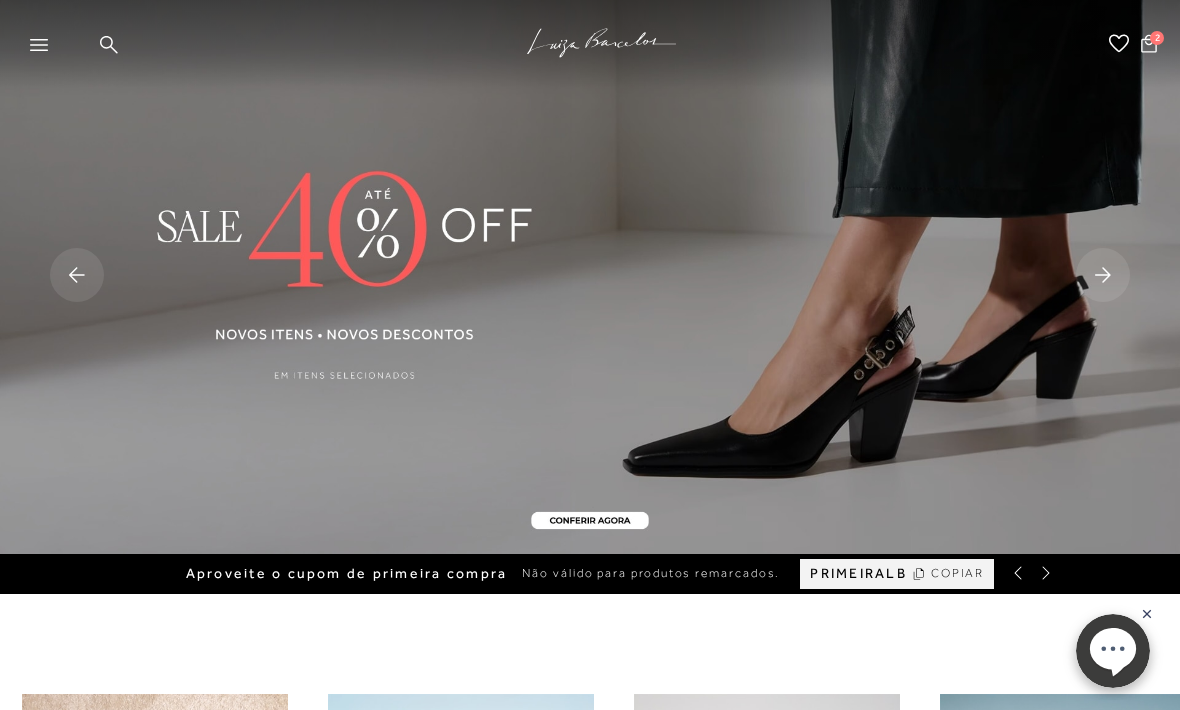 scroll, scrollTop: 0, scrollLeft: 0, axis: both 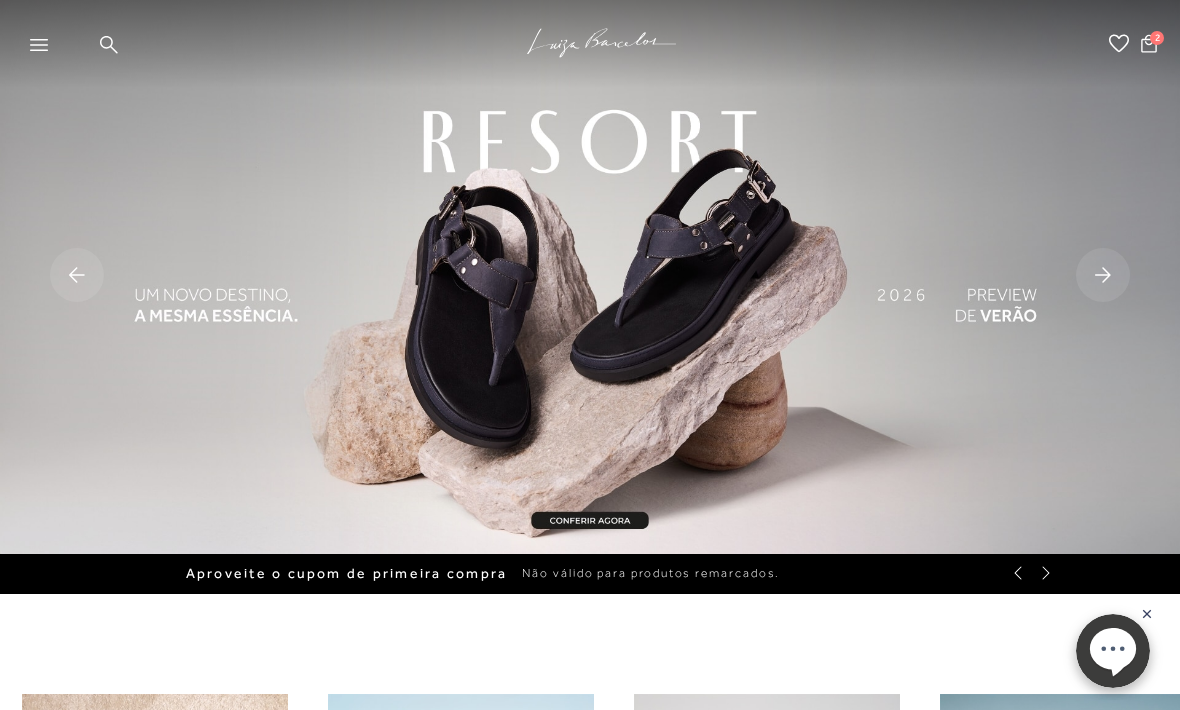 click 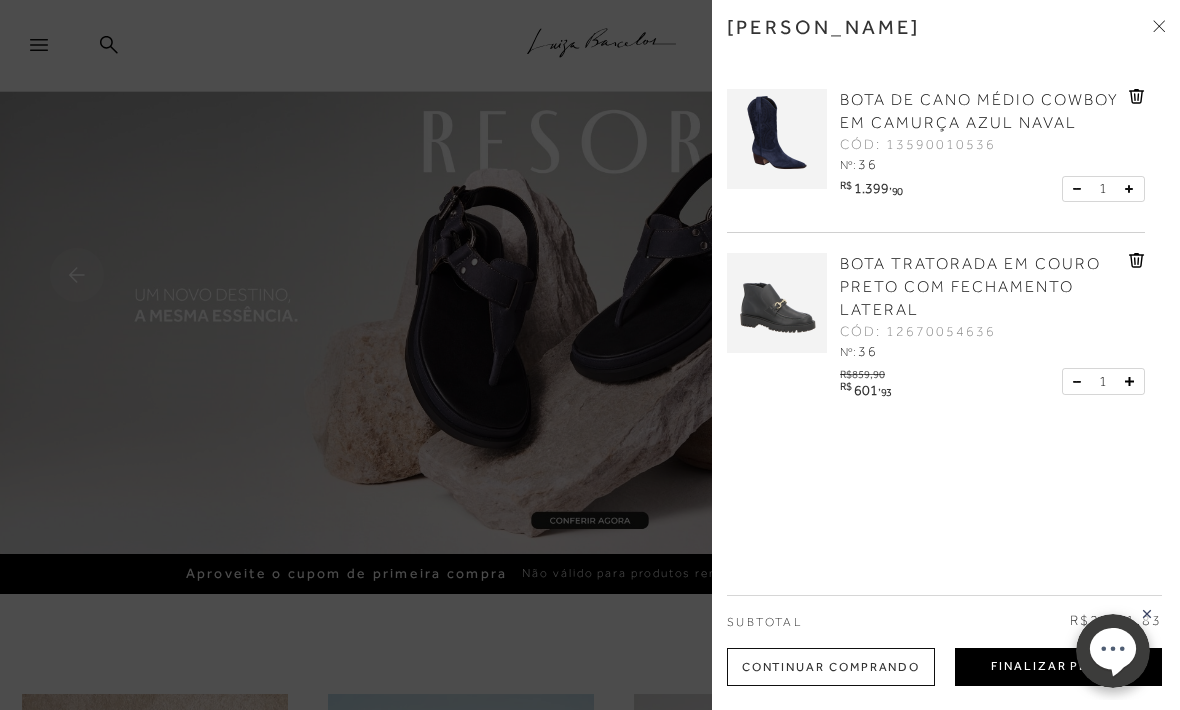 click on "Finalizar Pedido" at bounding box center [1058, 667] 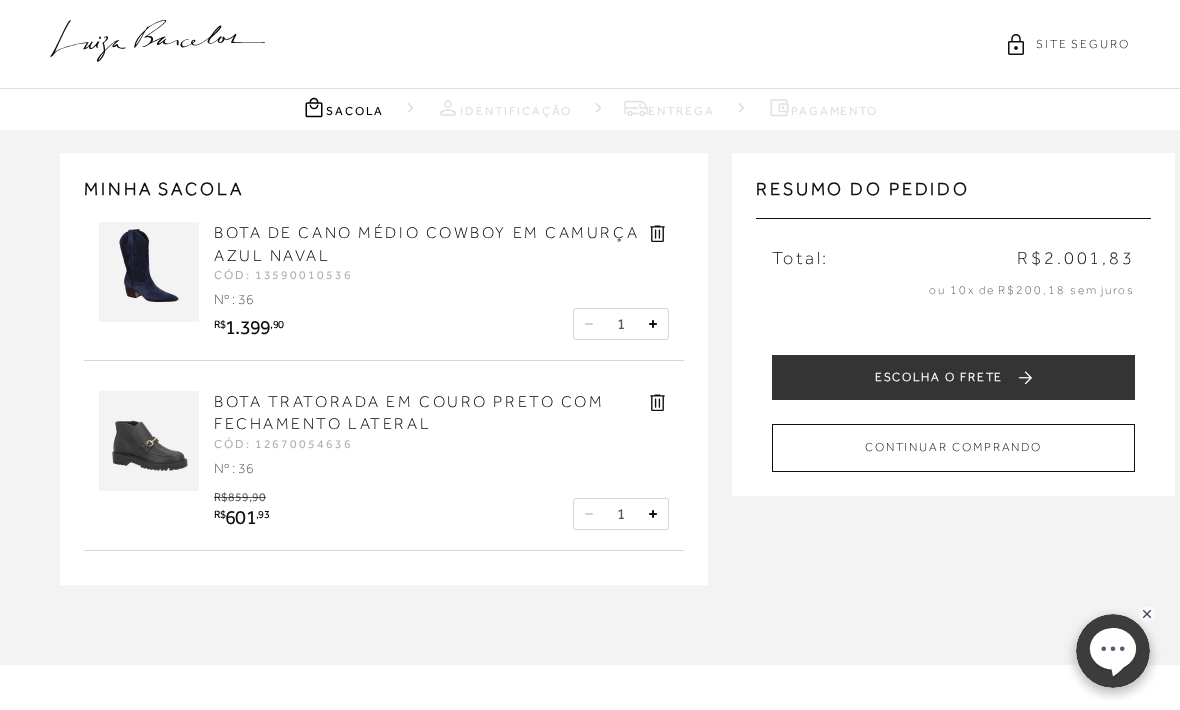 scroll, scrollTop: 0, scrollLeft: 0, axis: both 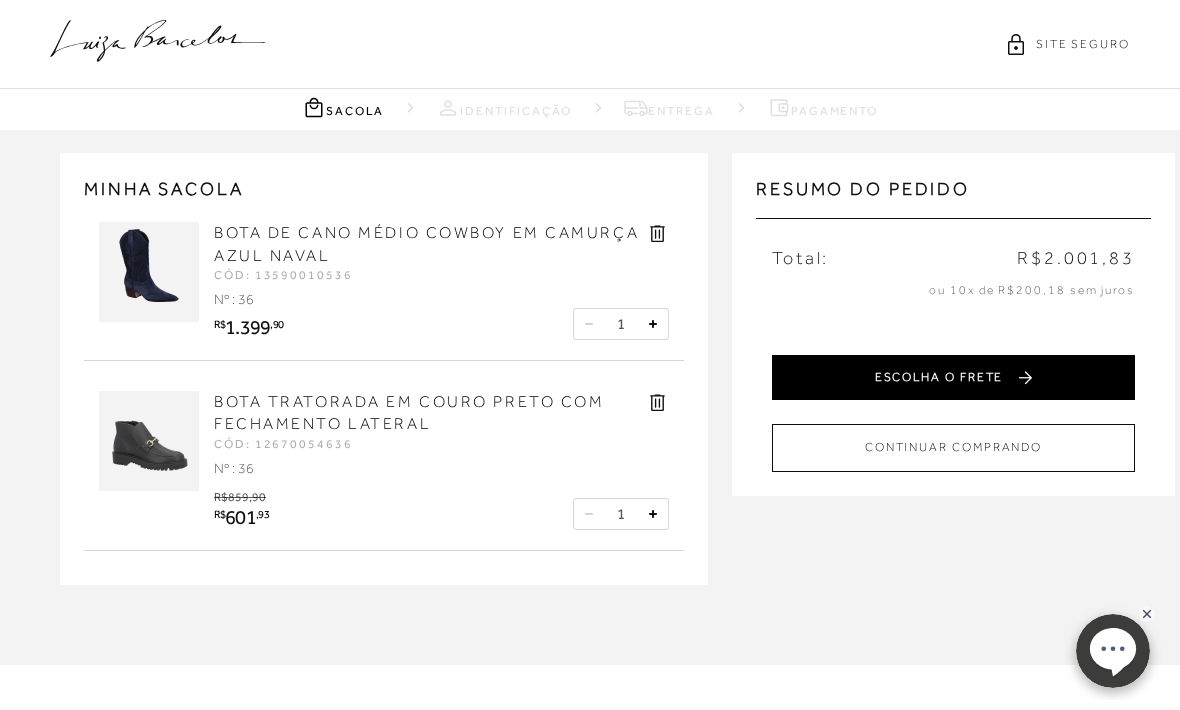 click on "ESCOLHA O FRETE" at bounding box center (953, 377) 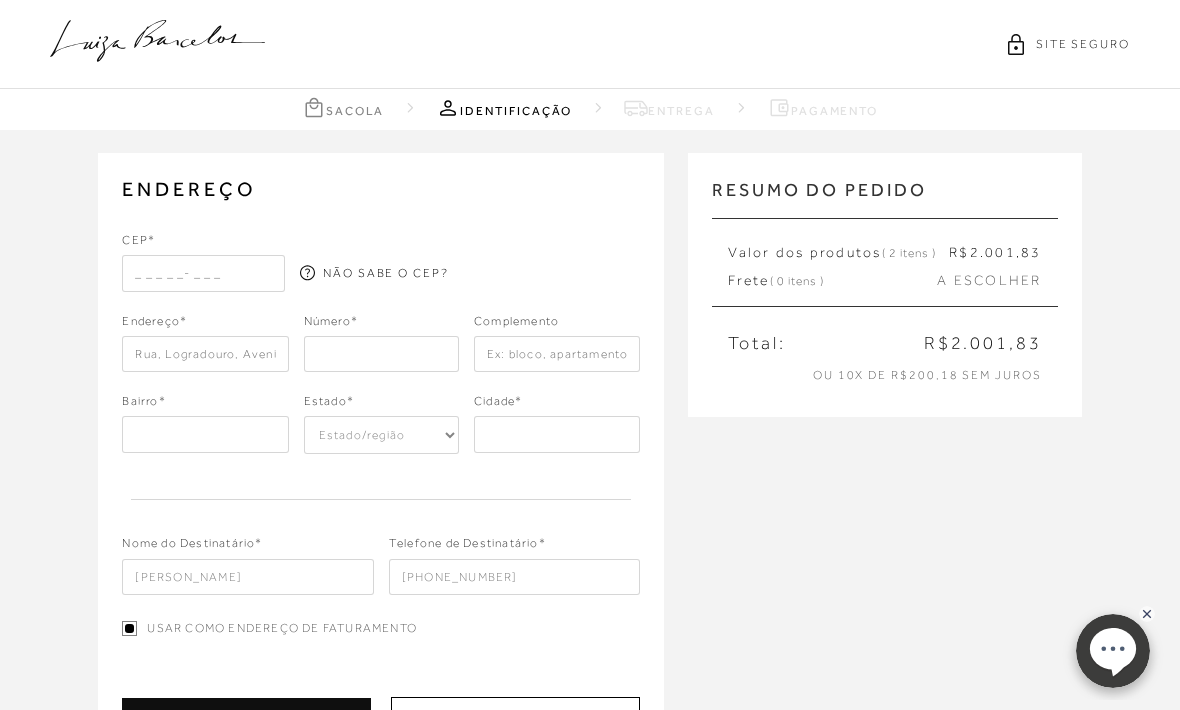 click at bounding box center [203, 273] 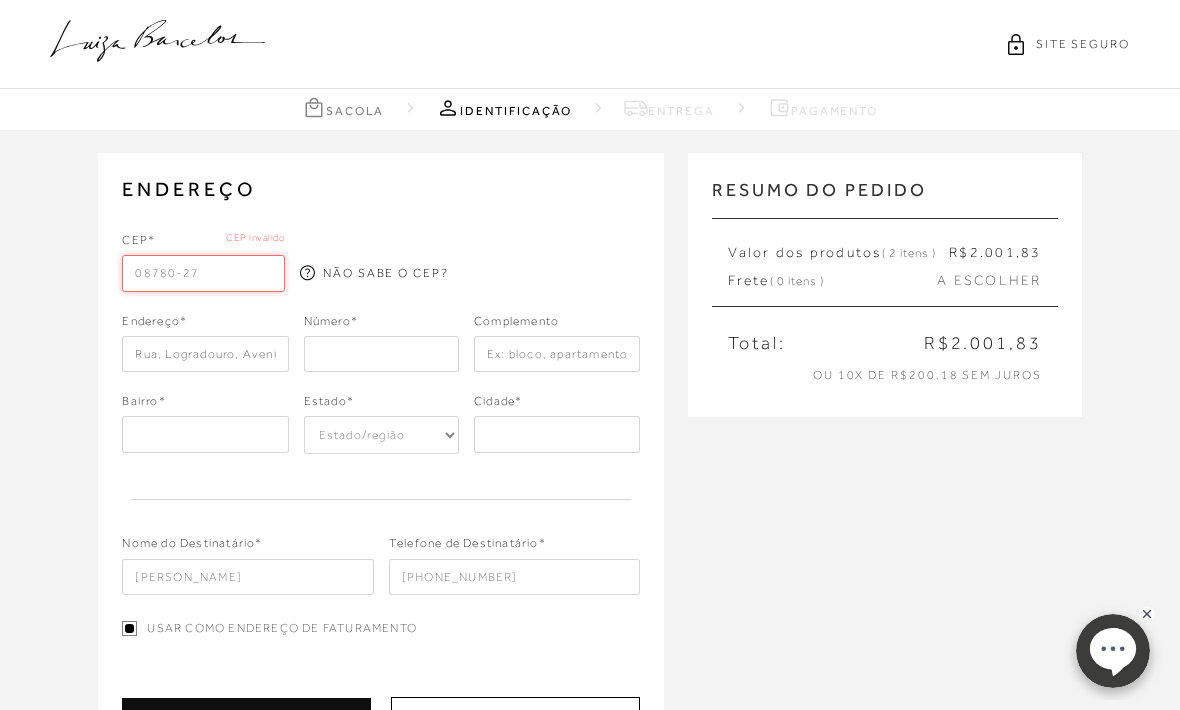 type on "08780-270" 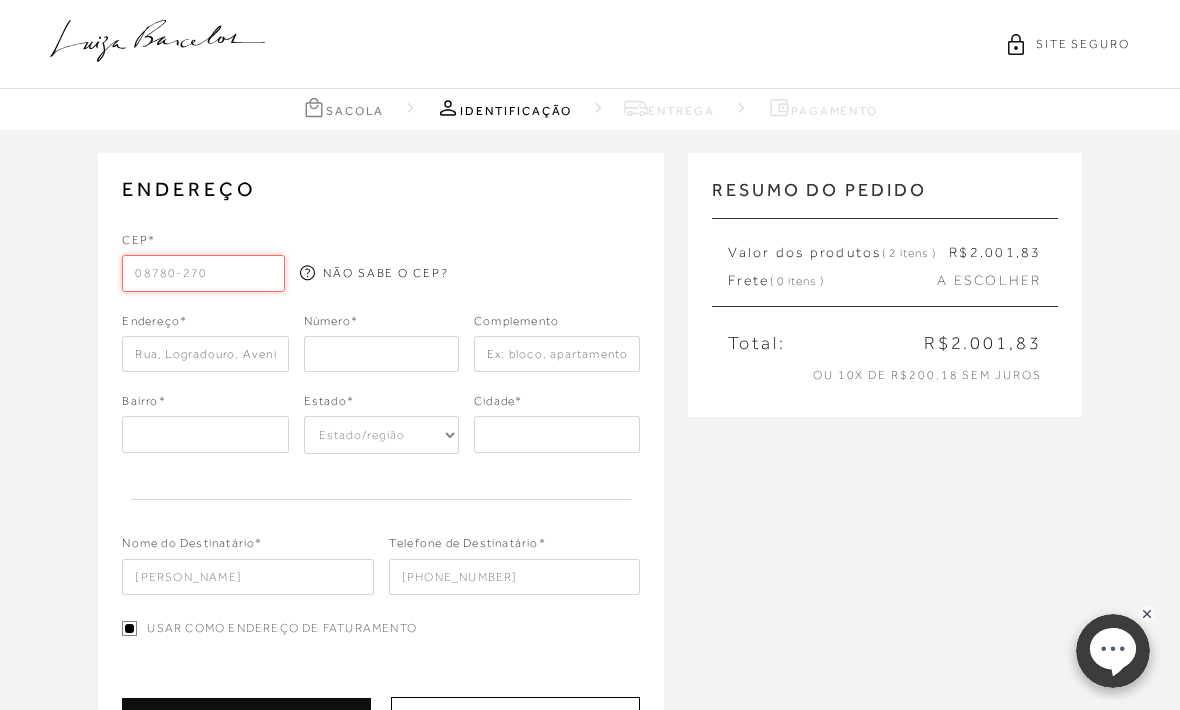 type on "Rua José Eloy Pupo" 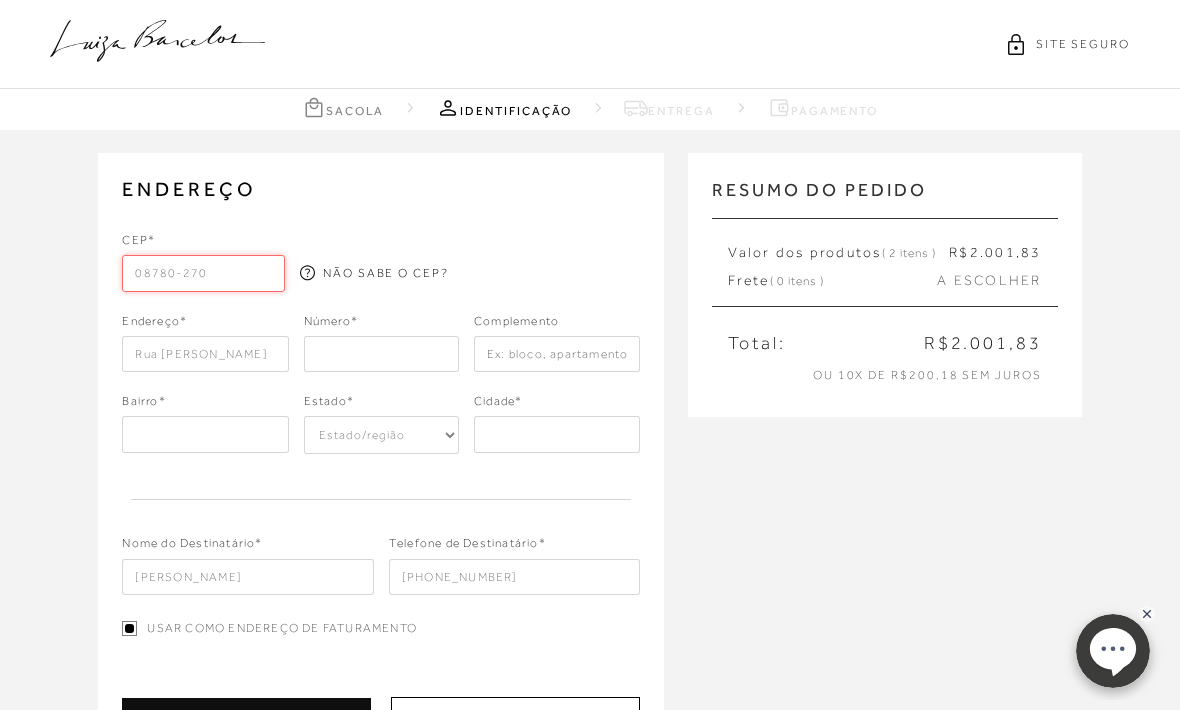 type on "Vila Oliveira" 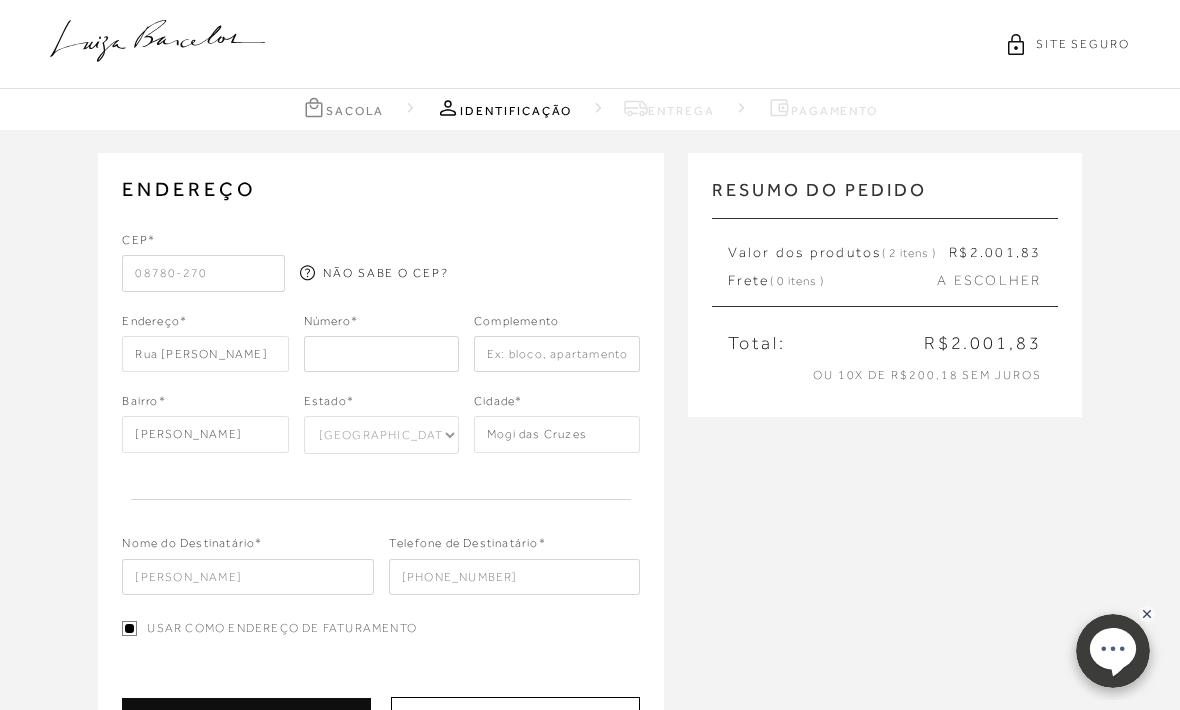type on "08780-270" 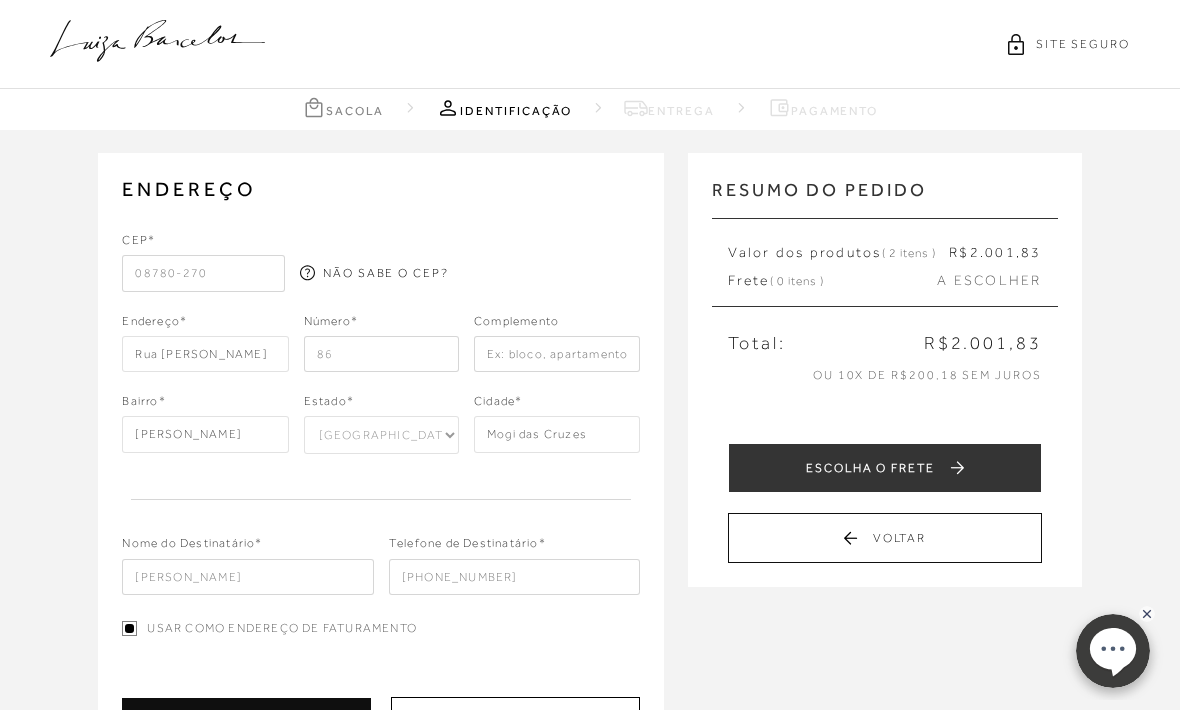 type on "86" 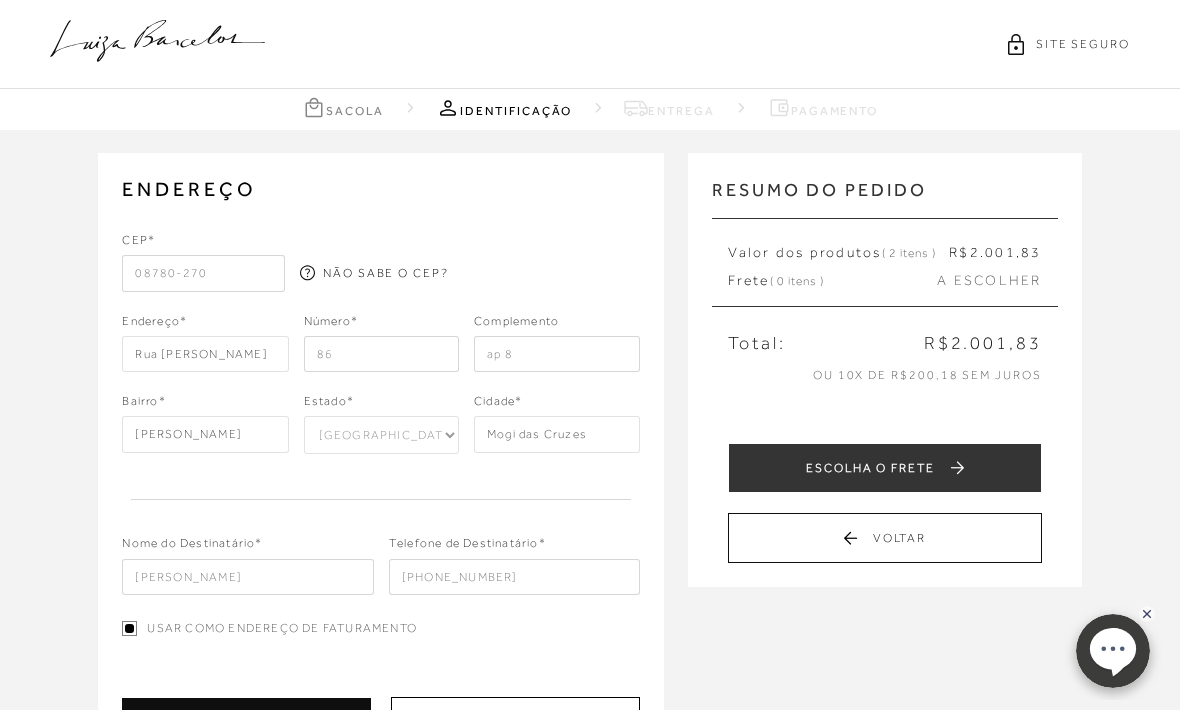 type on "ap 81" 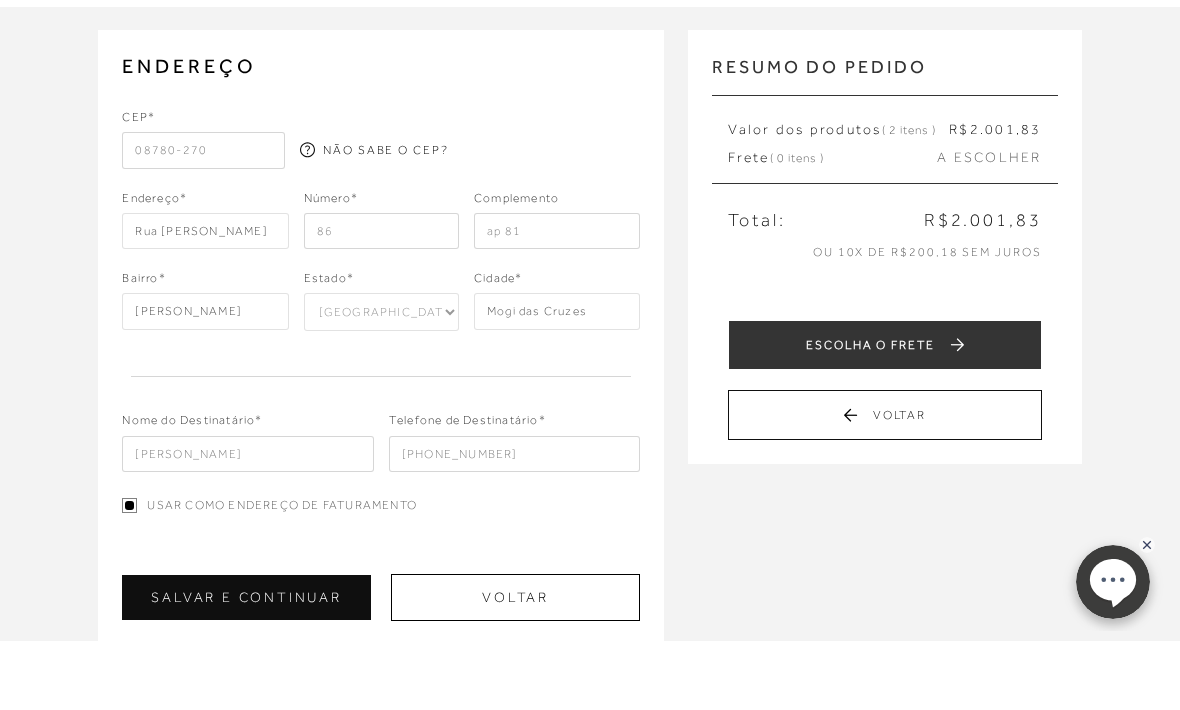 scroll, scrollTop: 58, scrollLeft: 0, axis: vertical 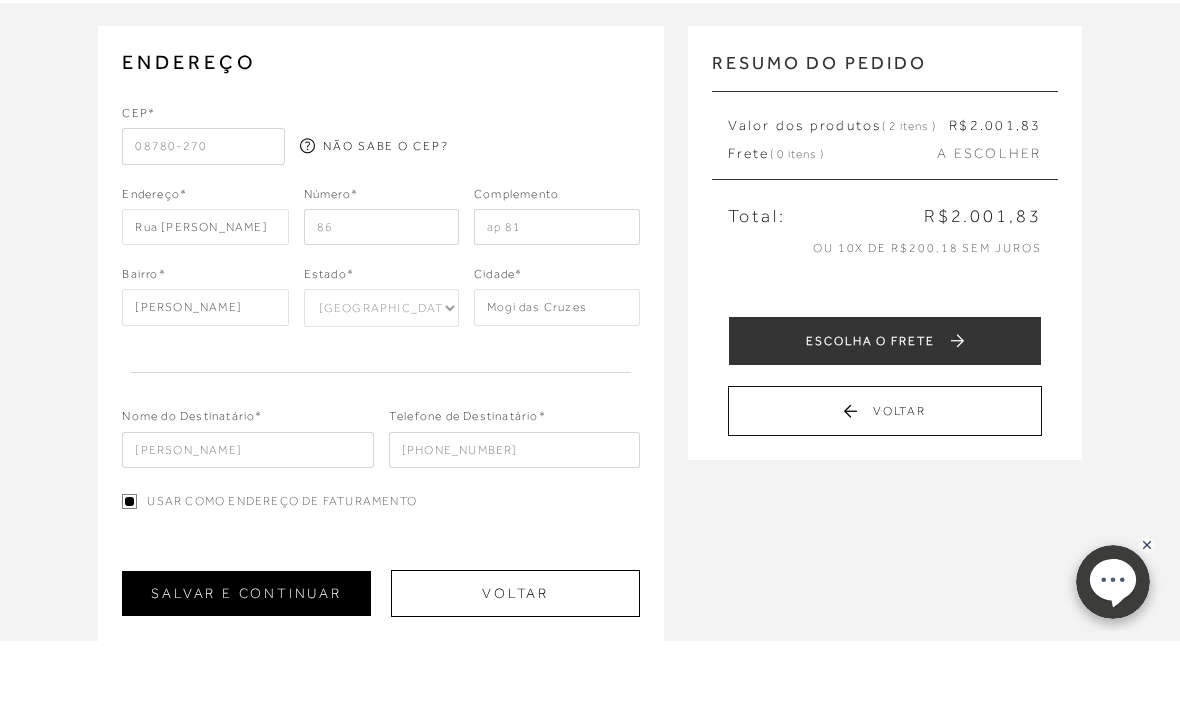 click on "SALVAR E CONTINUAR" at bounding box center [246, 662] 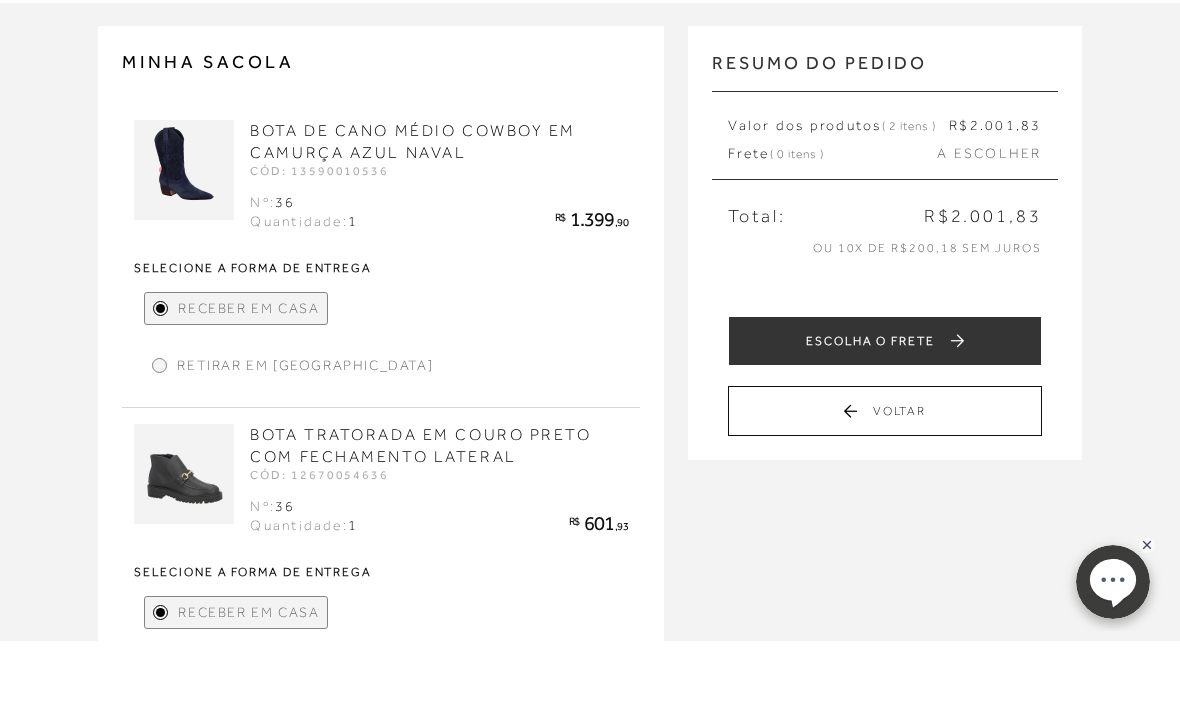 scroll, scrollTop: 0, scrollLeft: 0, axis: both 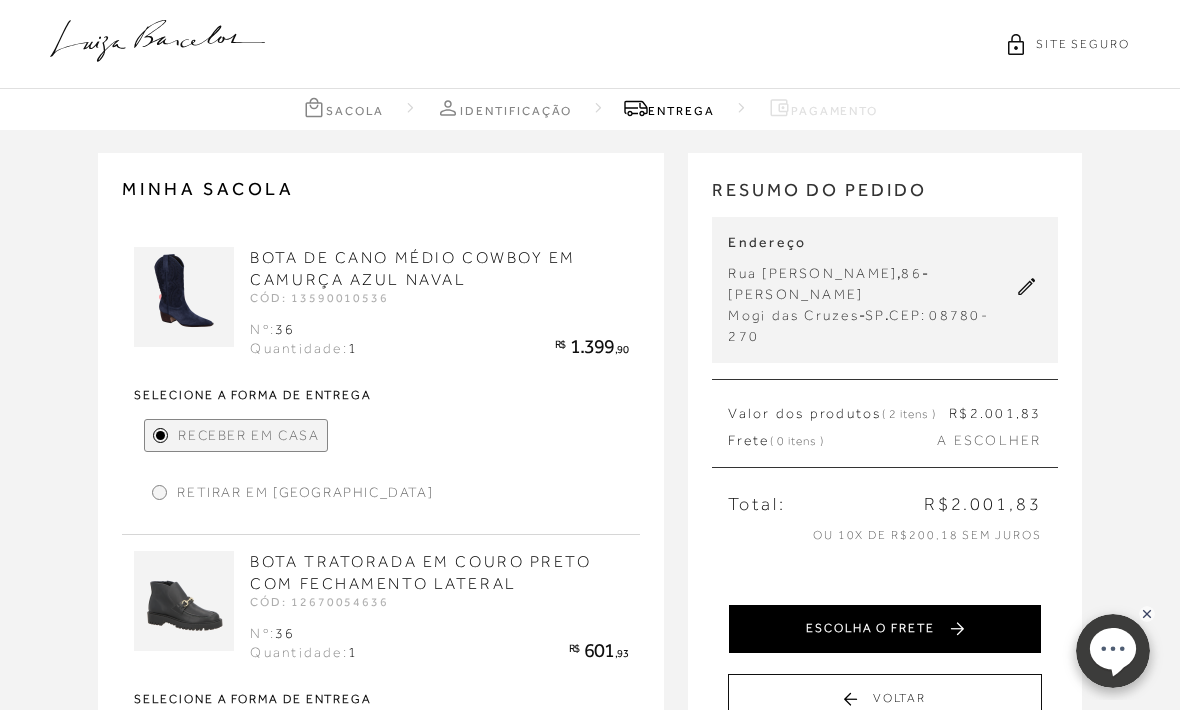 click on "ESCOLHA O FRETE" at bounding box center [884, 629] 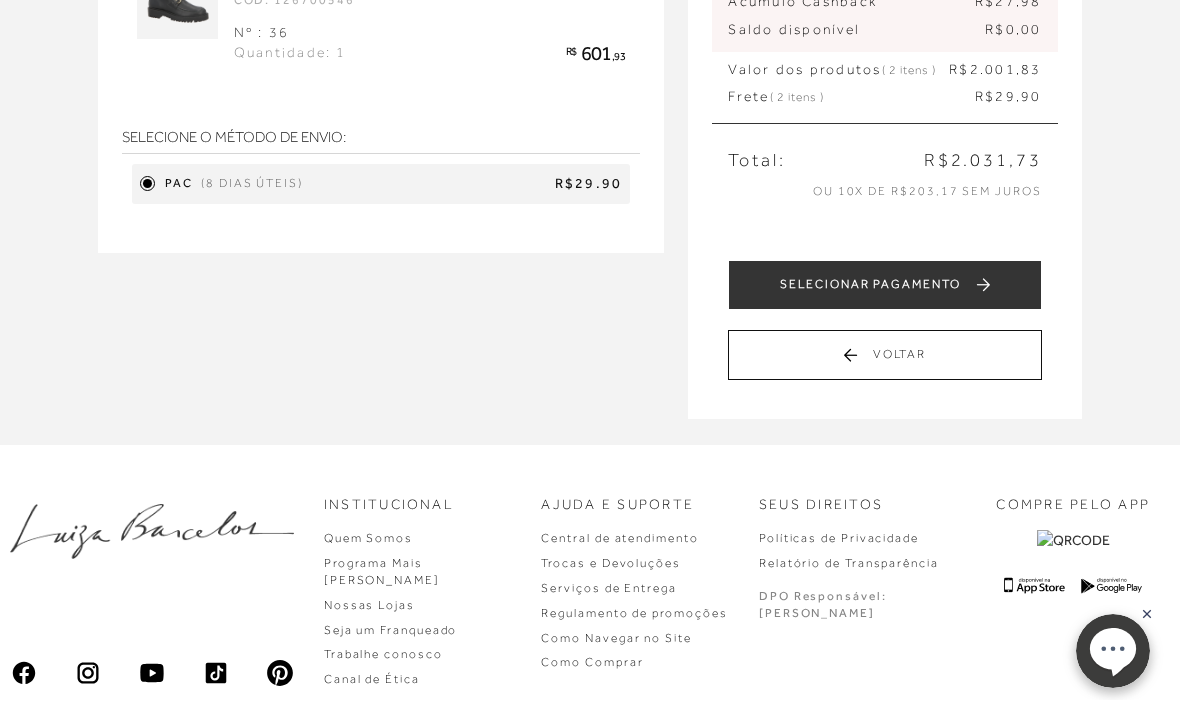 scroll, scrollTop: 489, scrollLeft: 0, axis: vertical 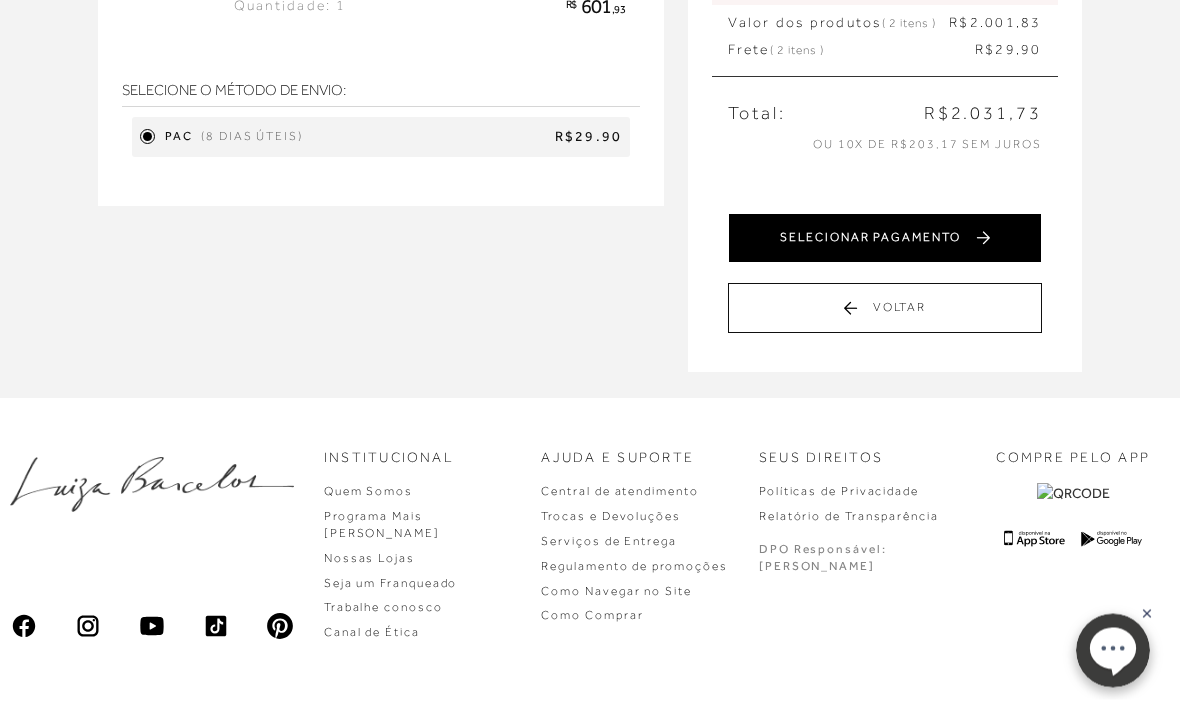 click on "SELECIONAR PAGAMENTO" at bounding box center (884, 239) 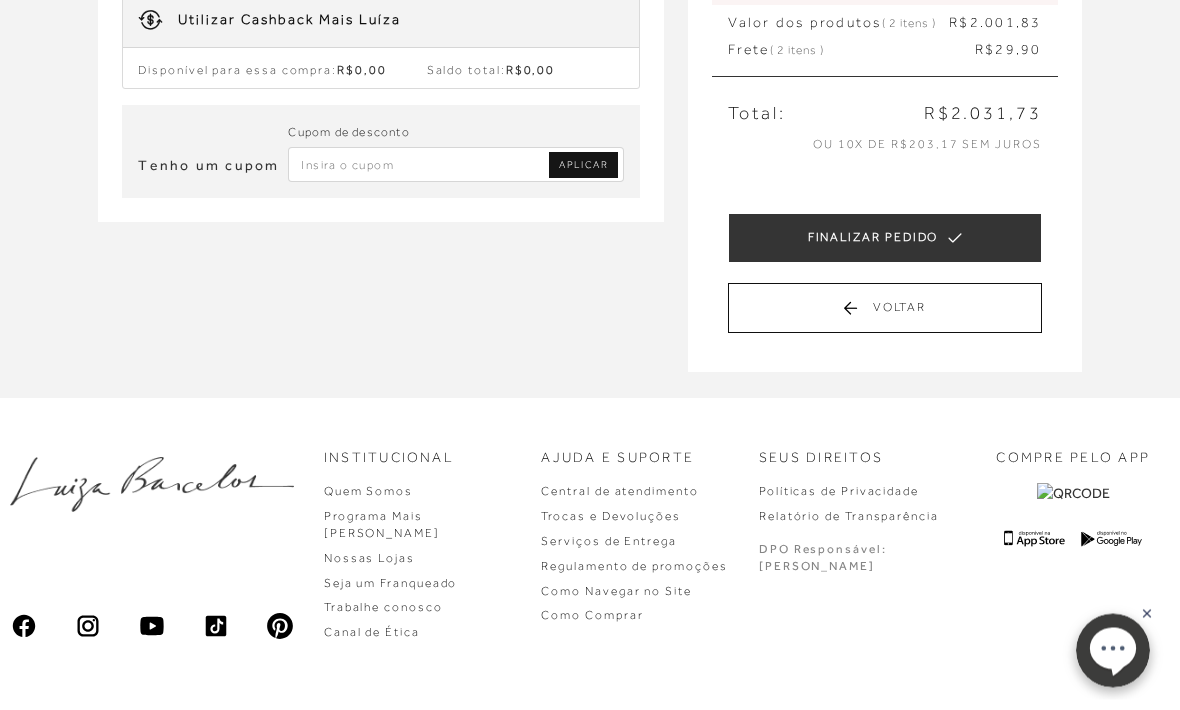 scroll, scrollTop: 0, scrollLeft: 0, axis: both 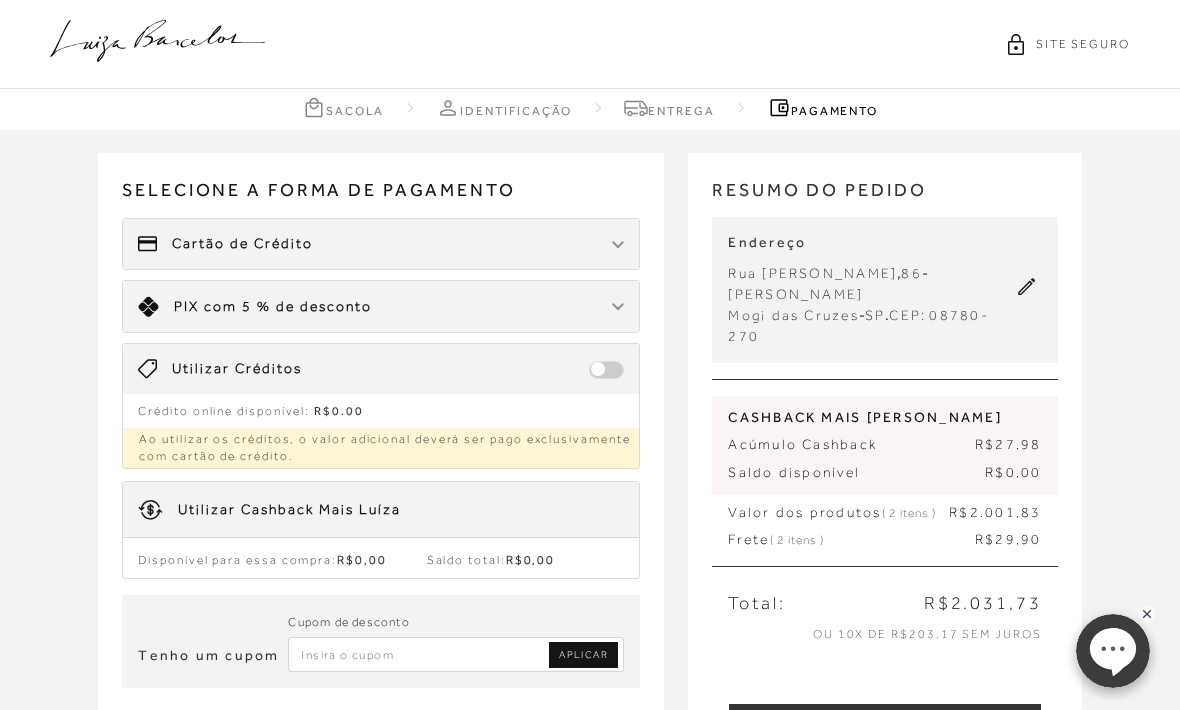 click at bounding box center (456, 654) 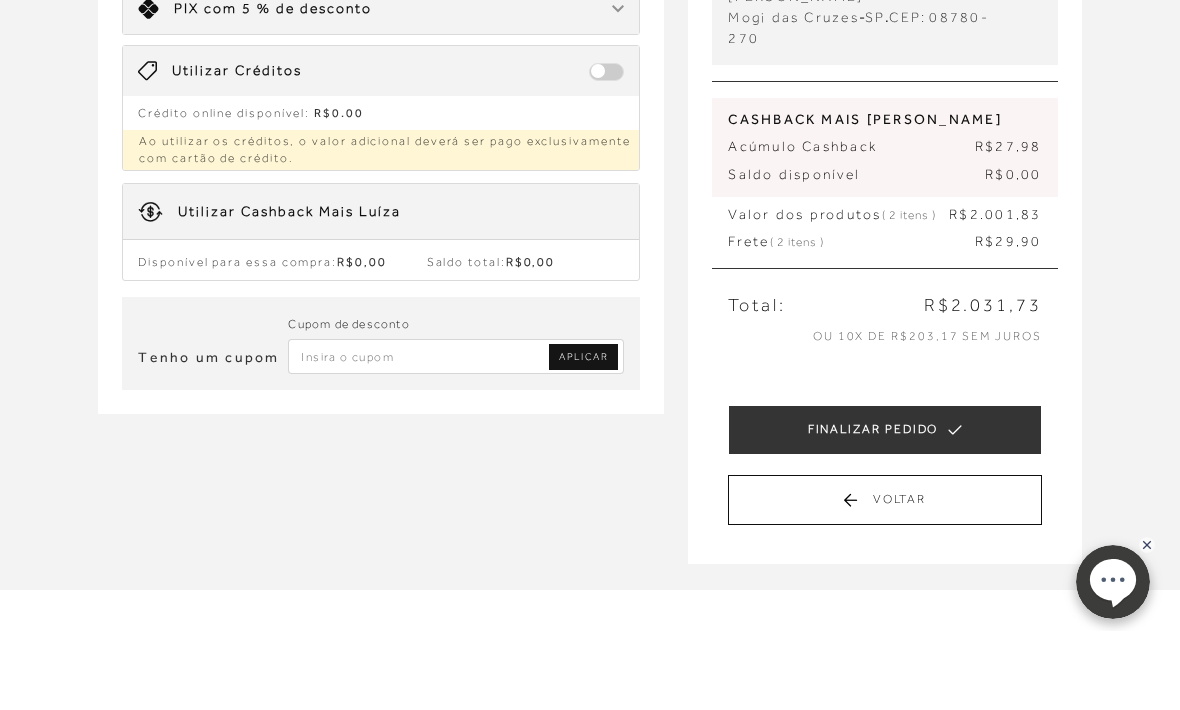 click at bounding box center (456, 425) 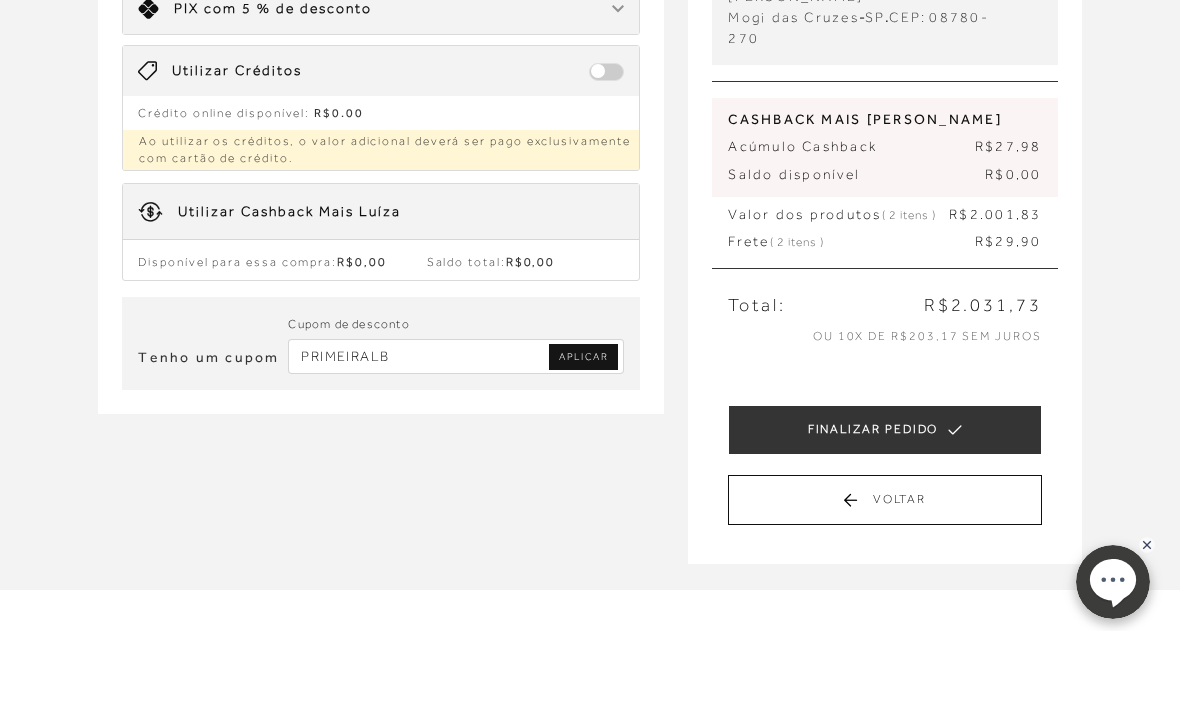 type on "PRIMEIRALB" 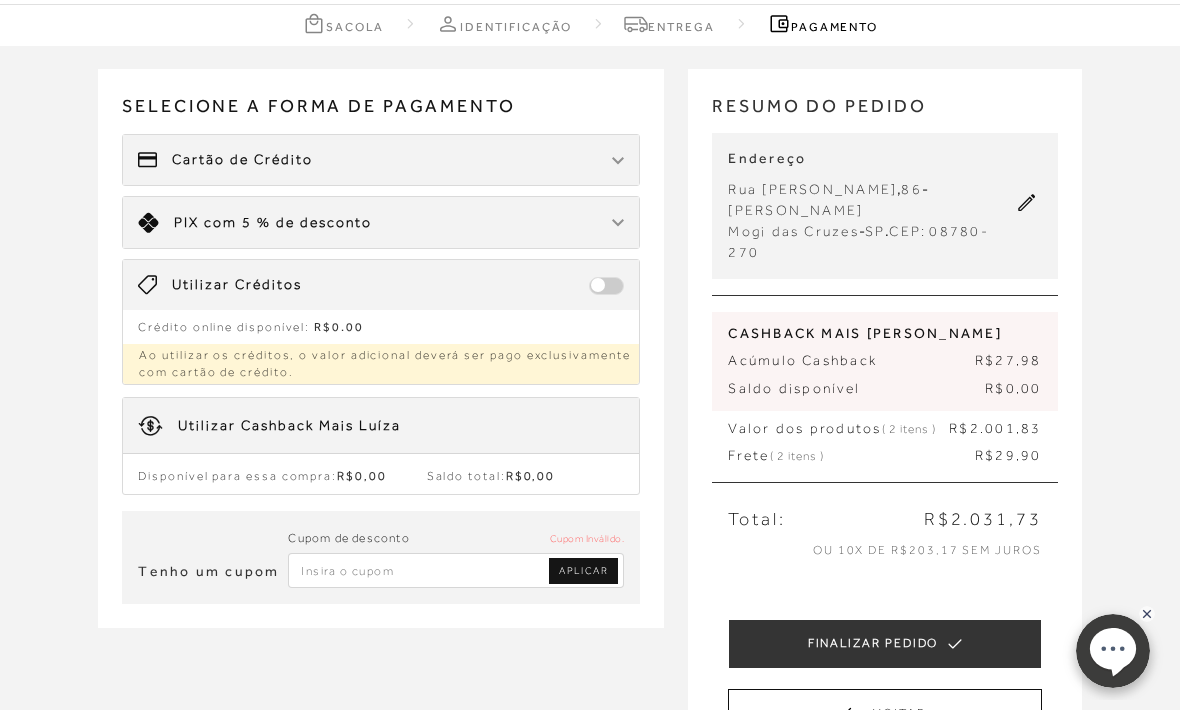 scroll, scrollTop: 60, scrollLeft: 0, axis: vertical 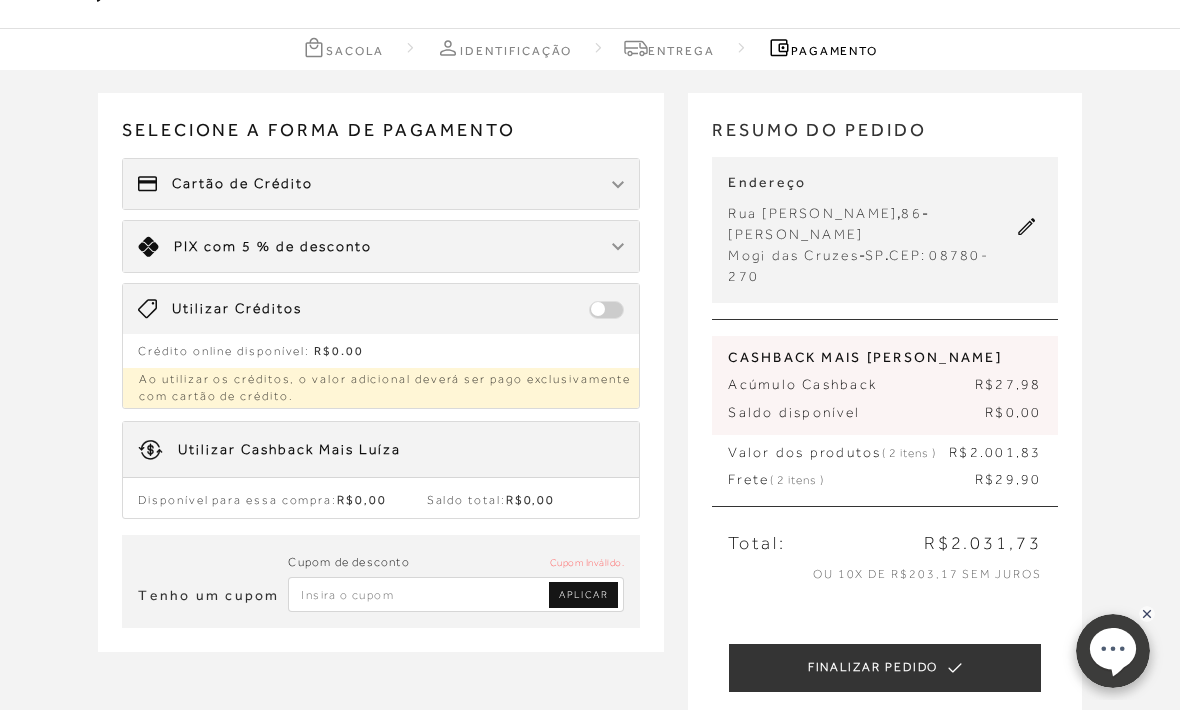 click at bounding box center [456, 594] 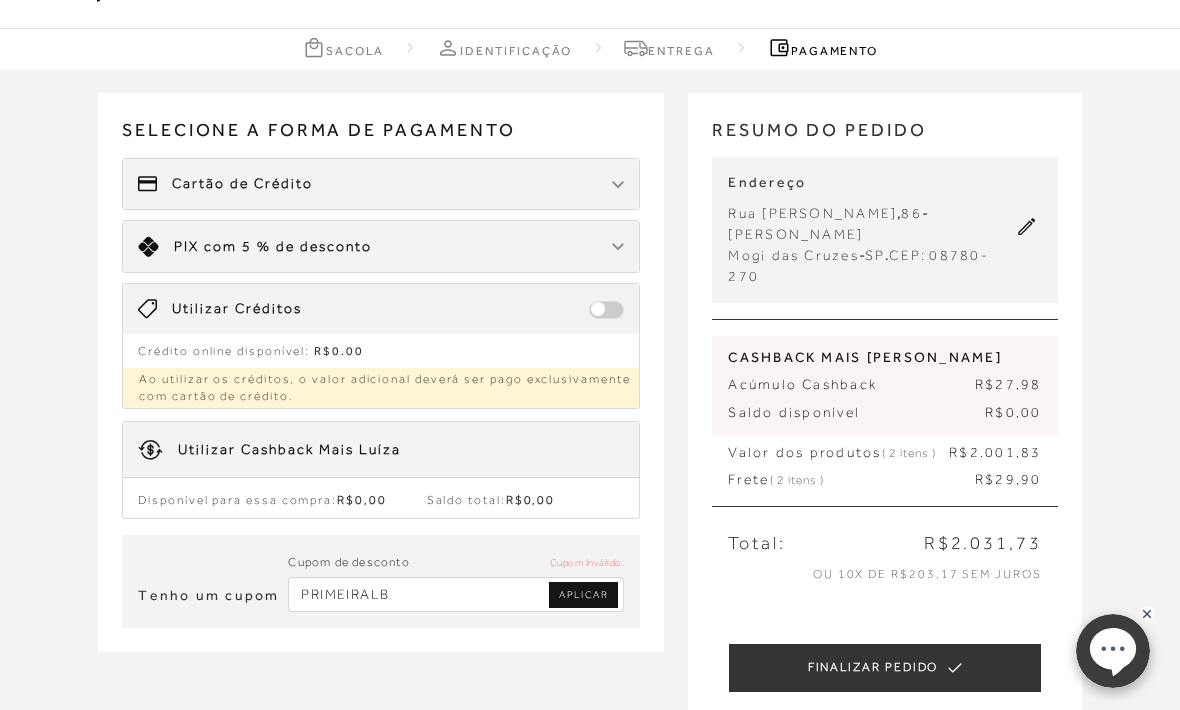 click on "PRIMEIRALB" at bounding box center [456, 594] 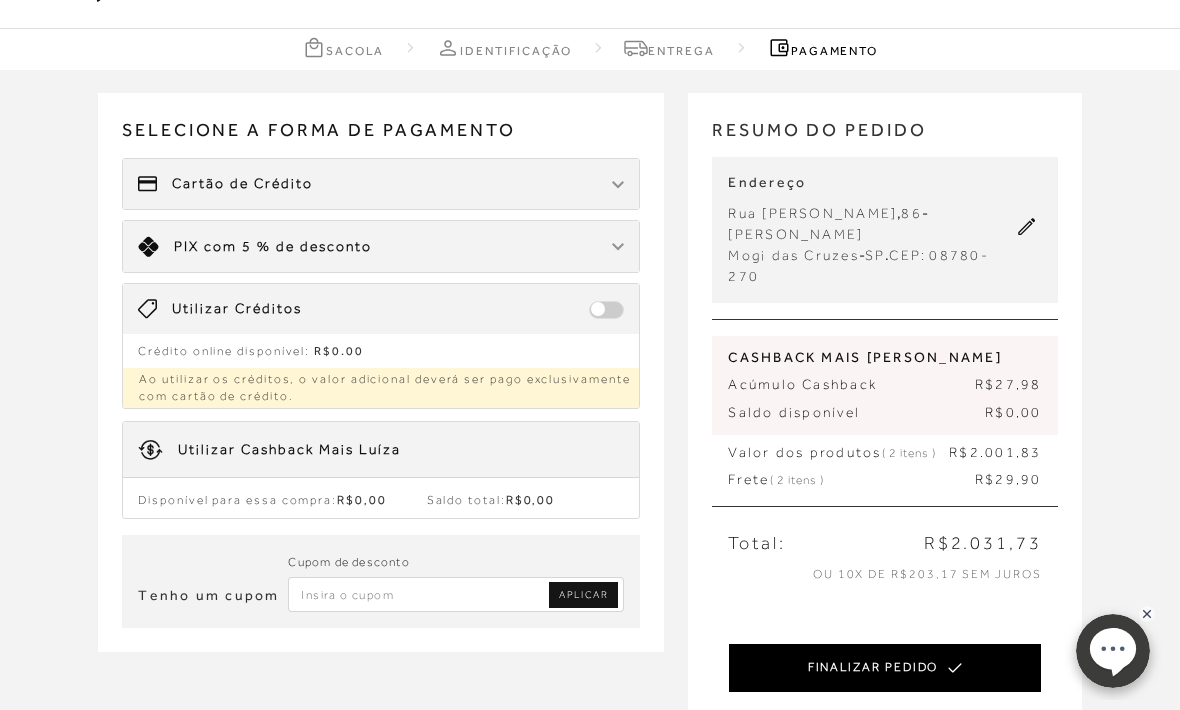 click on "FINALIZAR PEDIDO" at bounding box center (884, 668) 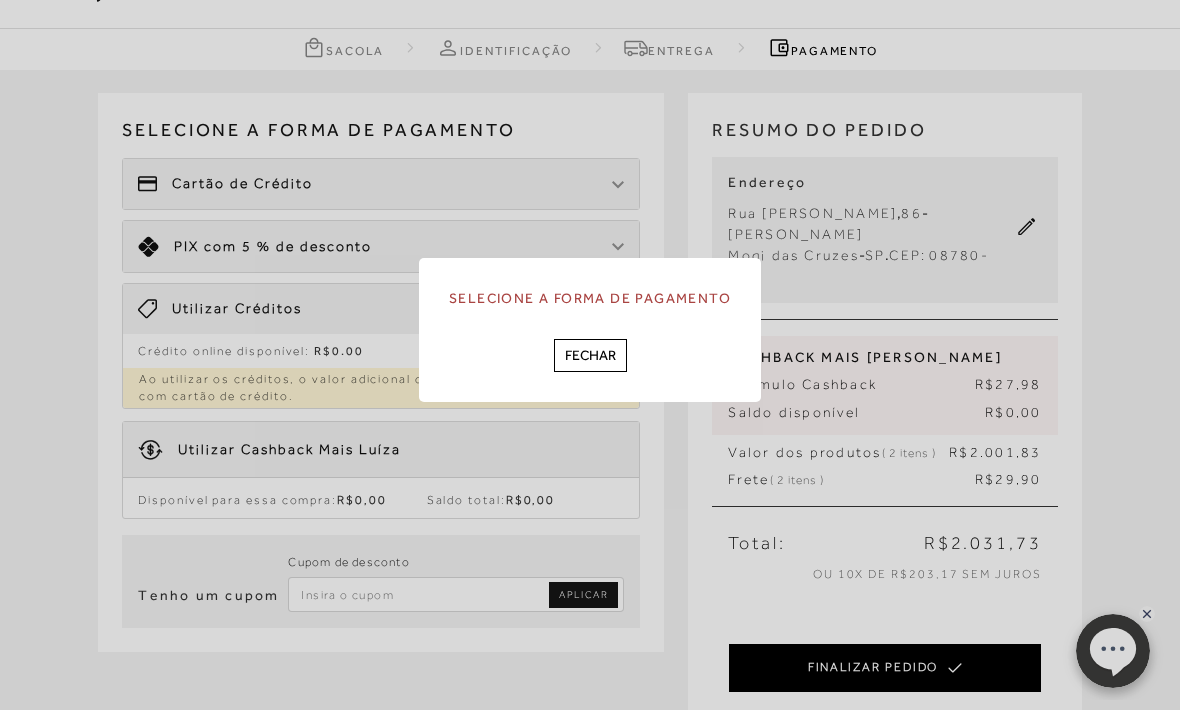 scroll, scrollTop: 0, scrollLeft: 0, axis: both 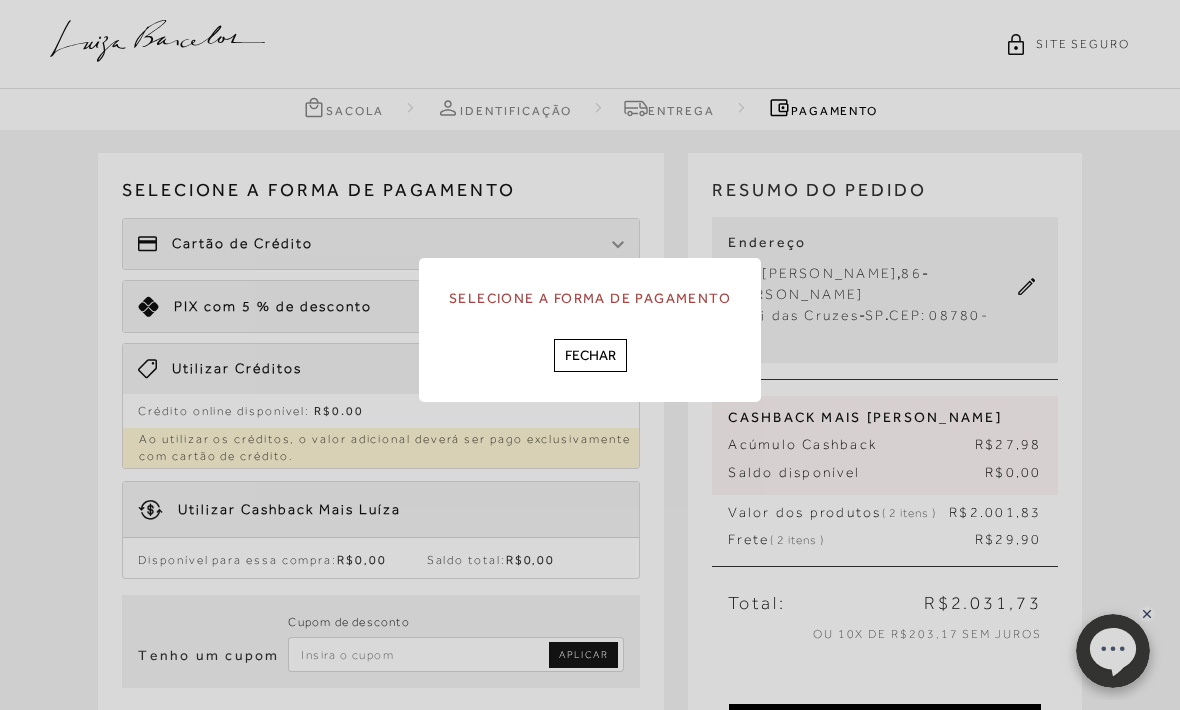 click on "Fechar" at bounding box center [590, 355] 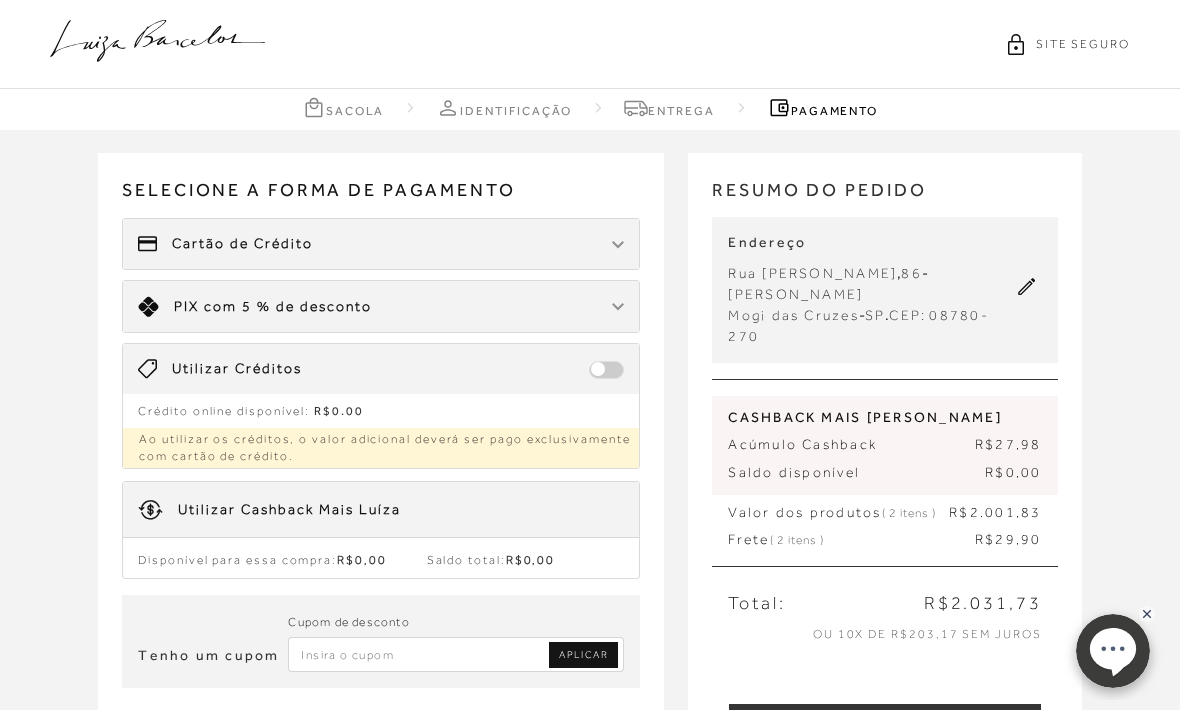 click on "Limite: R$ 5.000,00
PIX
com 5 % de desconto" at bounding box center (381, 306) 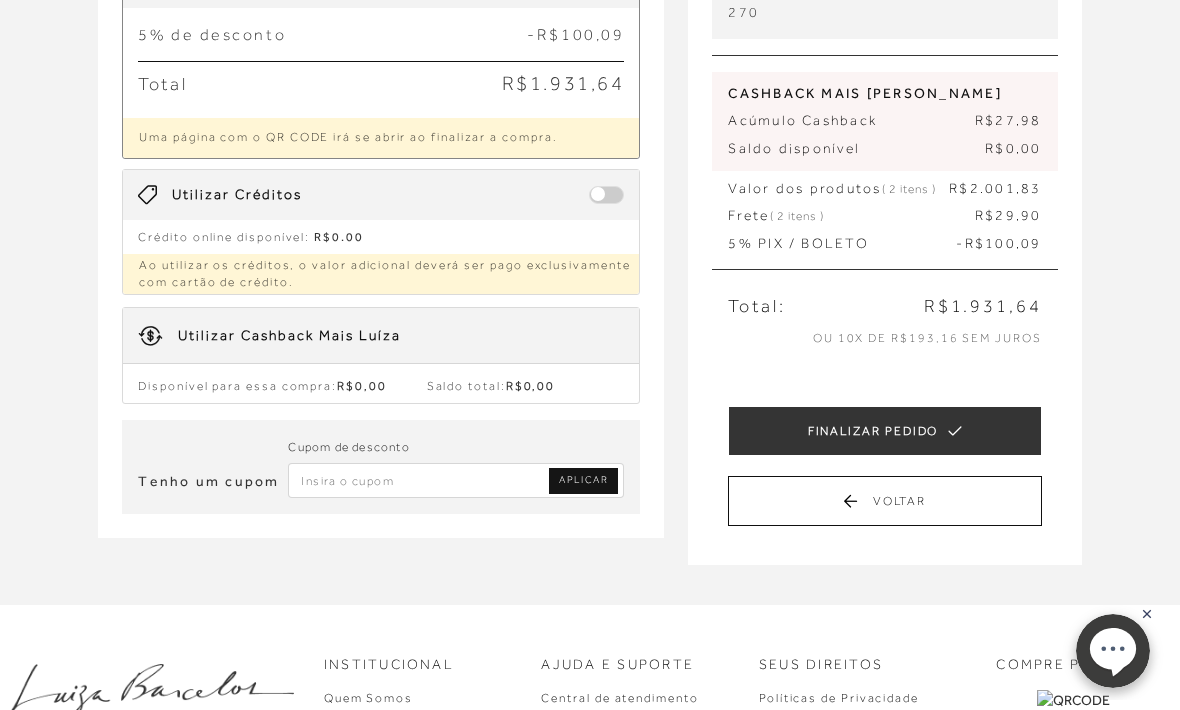 scroll, scrollTop: 329, scrollLeft: 0, axis: vertical 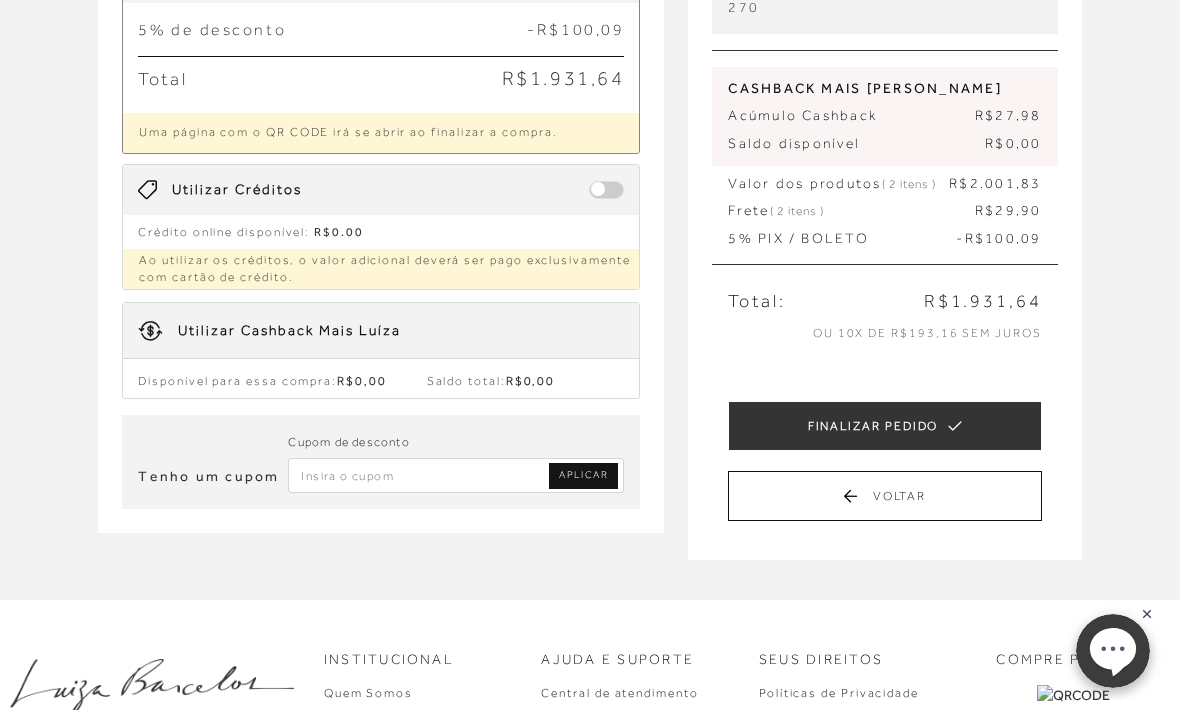 click at bounding box center [456, 475] 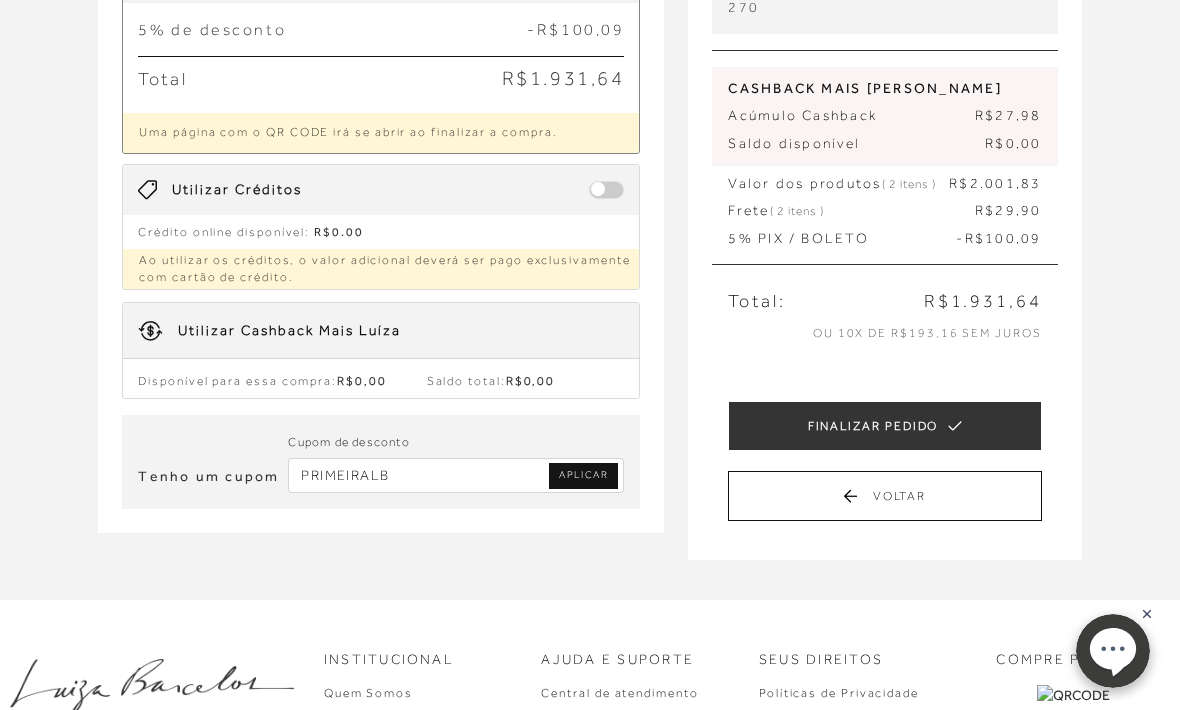 type on "PRIMEIRALB" 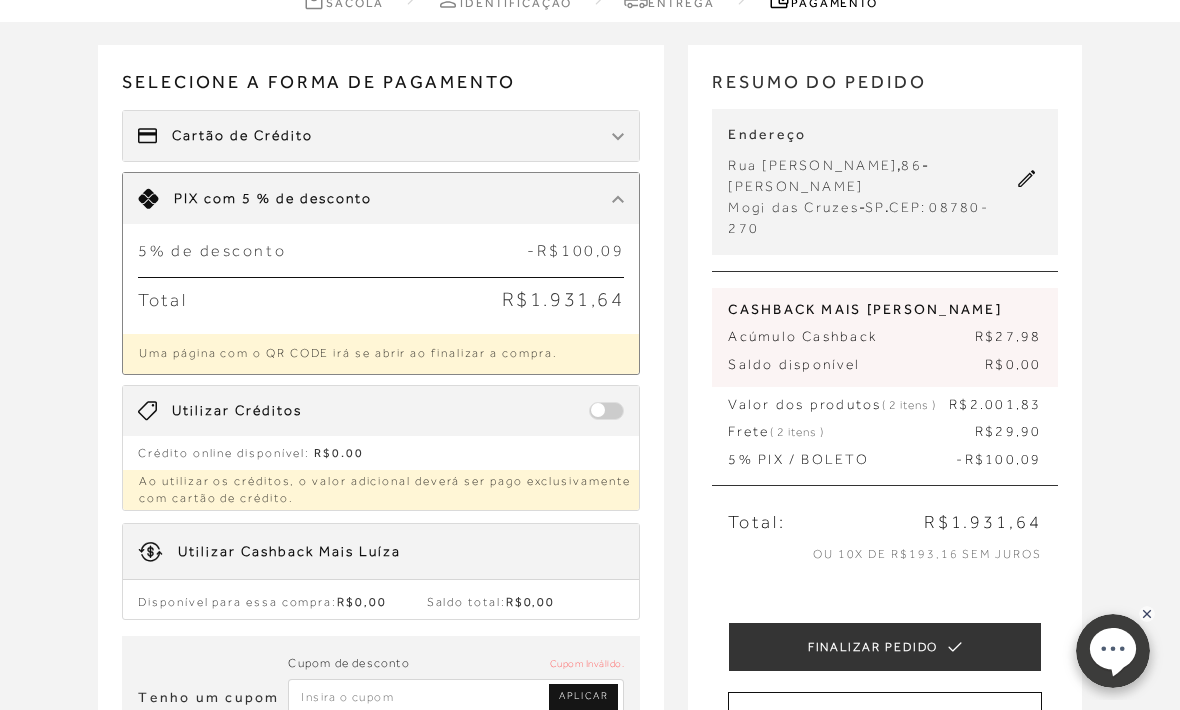 scroll, scrollTop: 0, scrollLeft: 0, axis: both 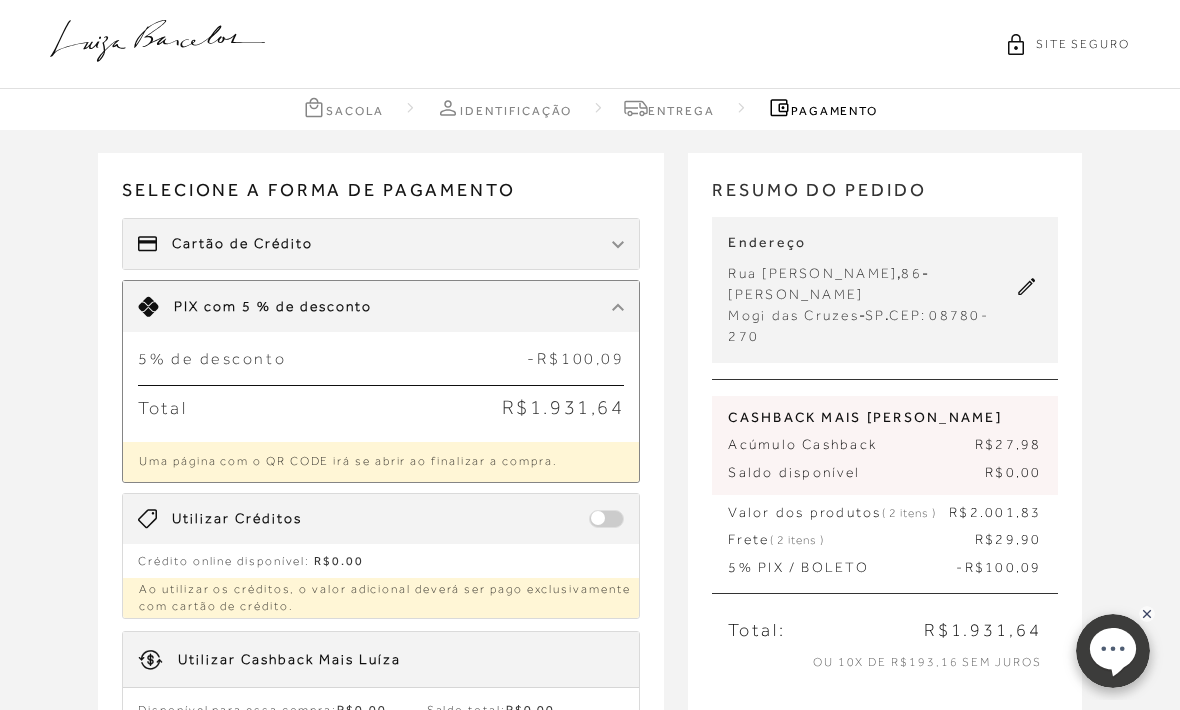 click on "Sacola" at bounding box center (343, 107) 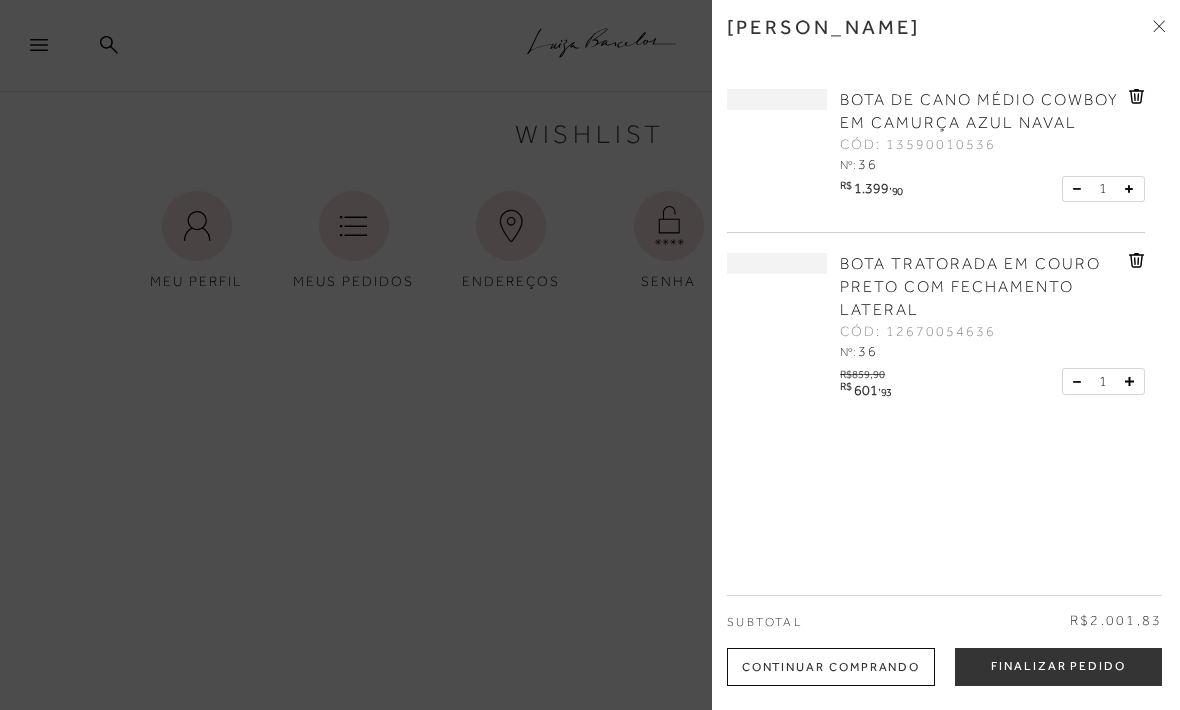 scroll, scrollTop: 0, scrollLeft: 0, axis: both 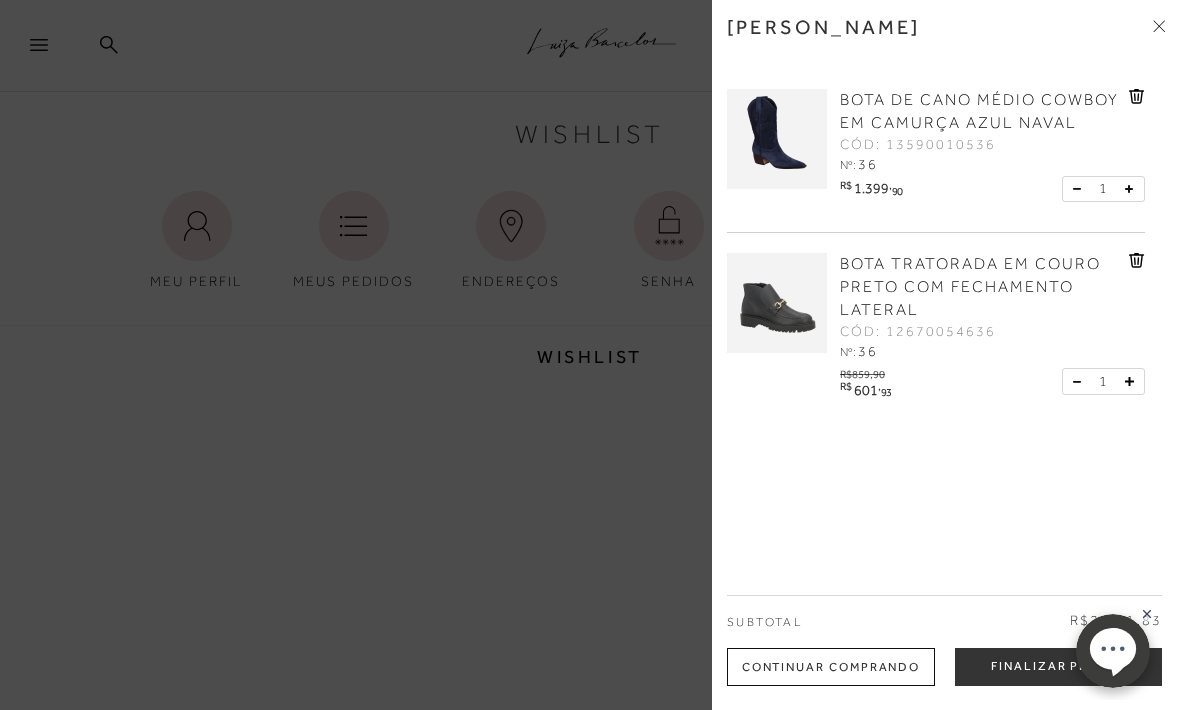 click at bounding box center [590, 355] 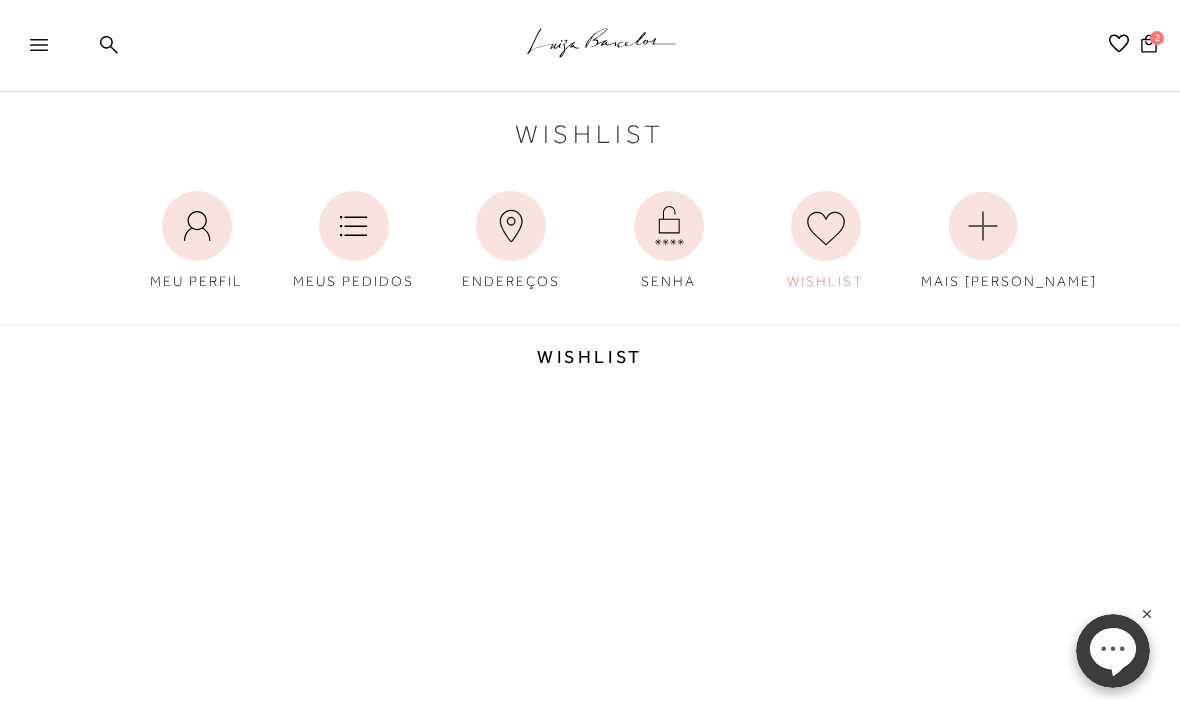 click at bounding box center (48, 51) 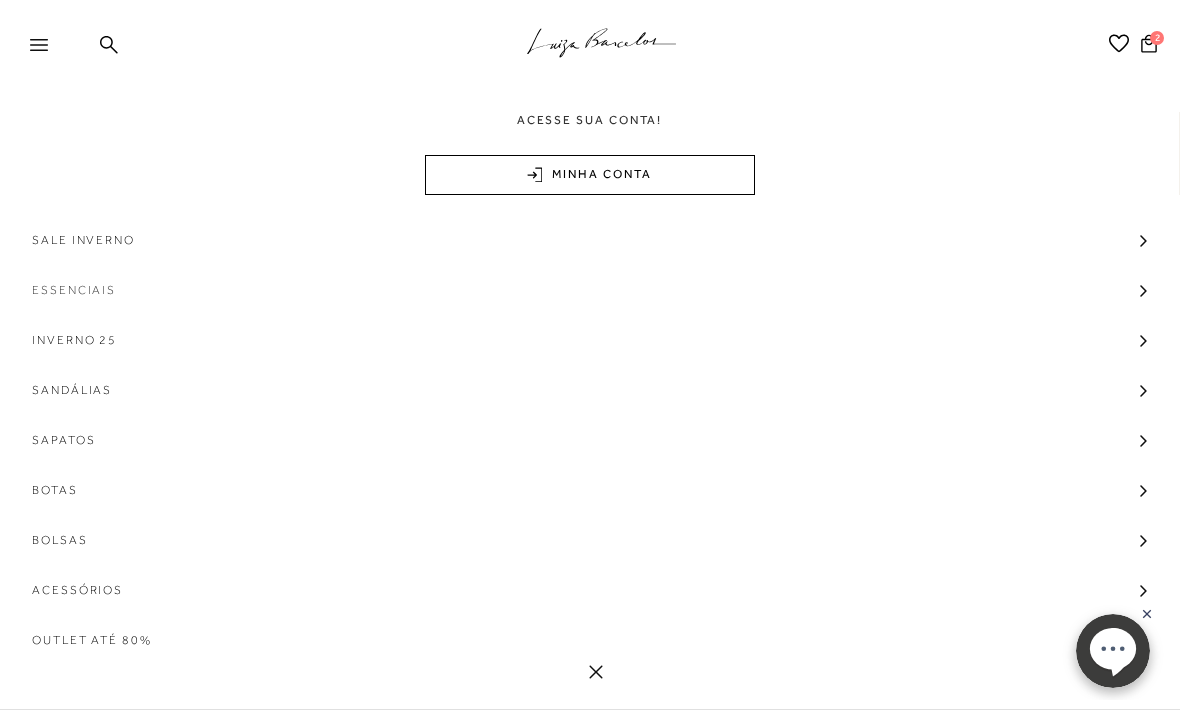 click on "Essenciais" at bounding box center (74, 290) 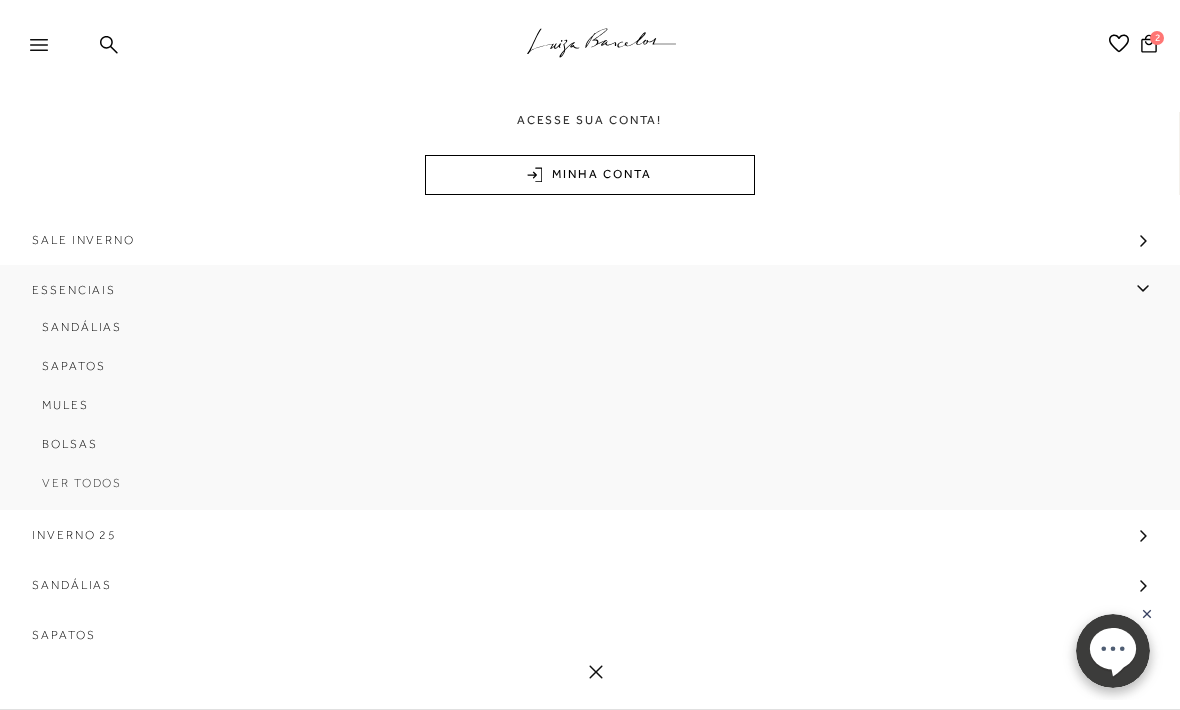 click on "Ver Todos" at bounding box center [590, 490] 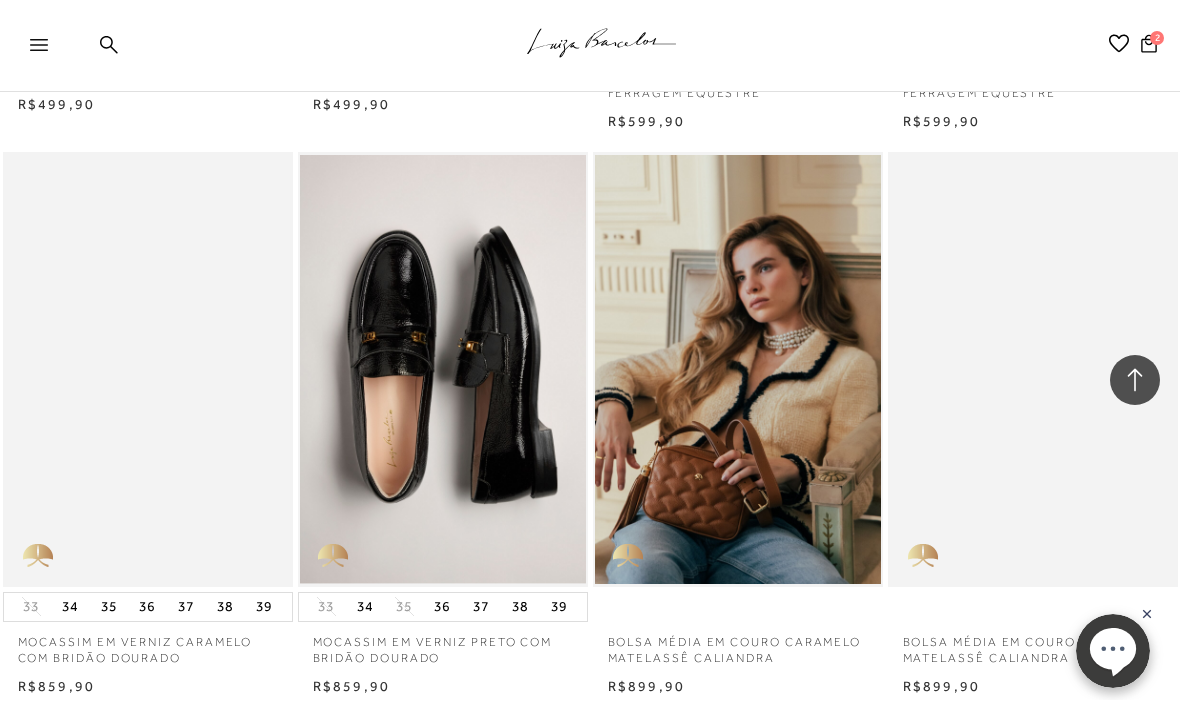 scroll, scrollTop: 1134, scrollLeft: 0, axis: vertical 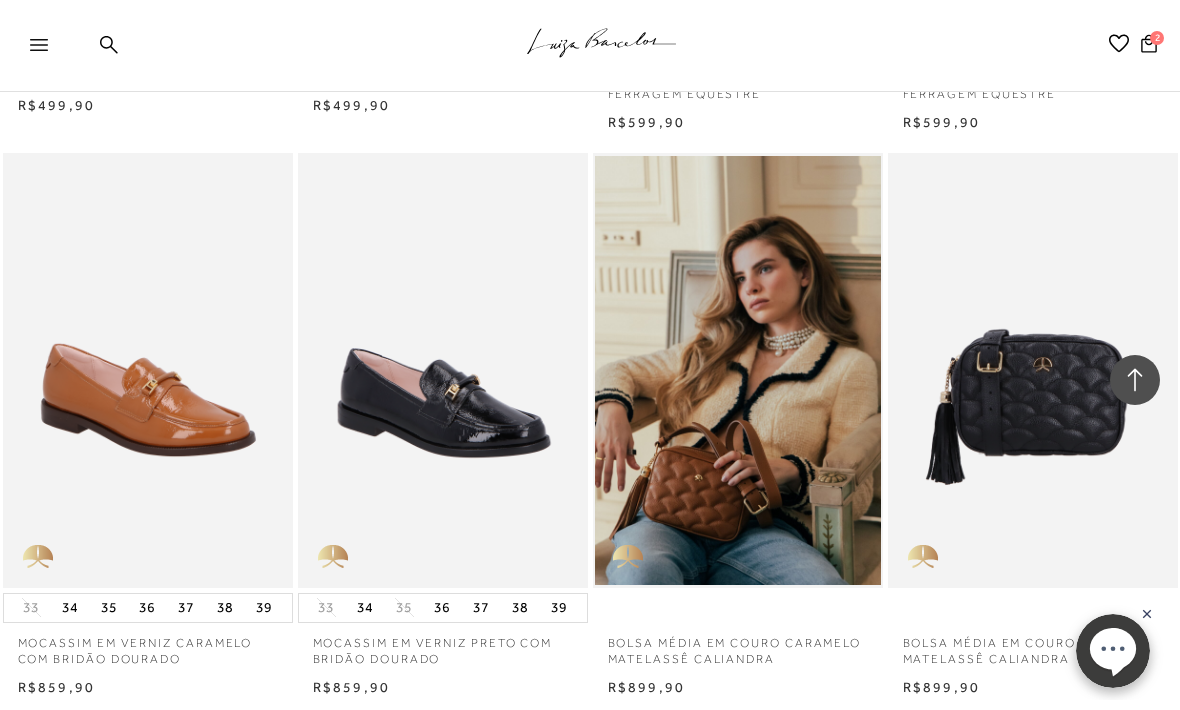 click at bounding box center [444, 370] 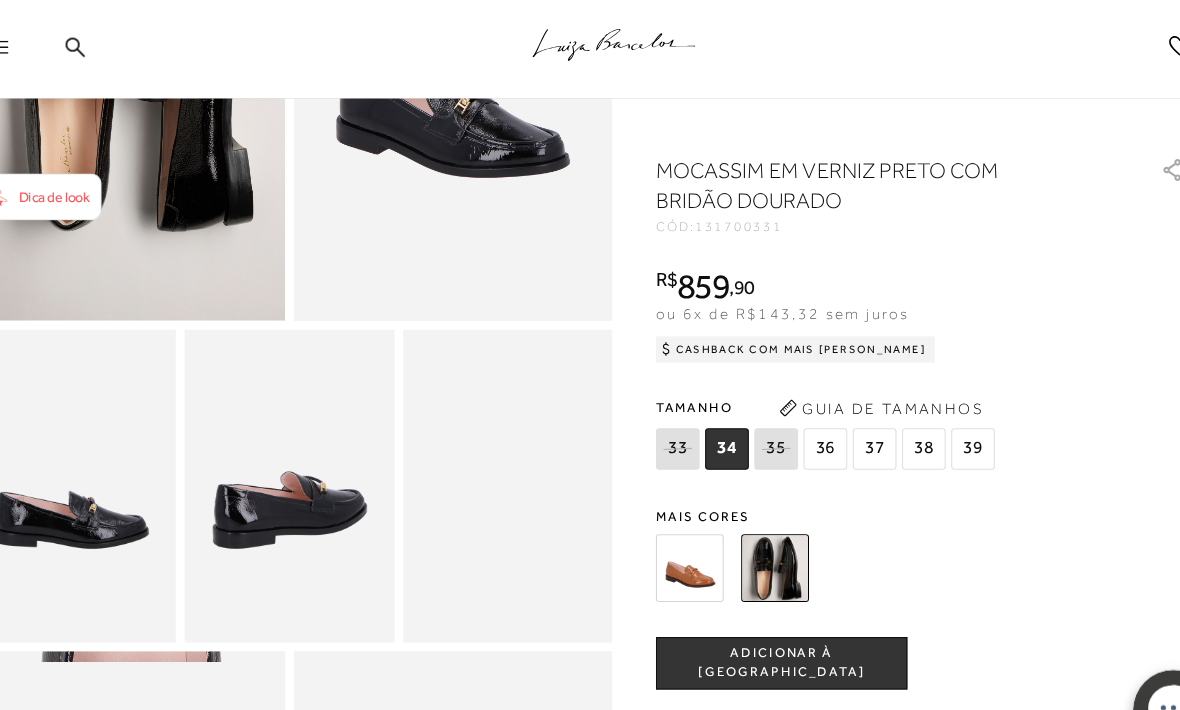 scroll, scrollTop: 298, scrollLeft: 0, axis: vertical 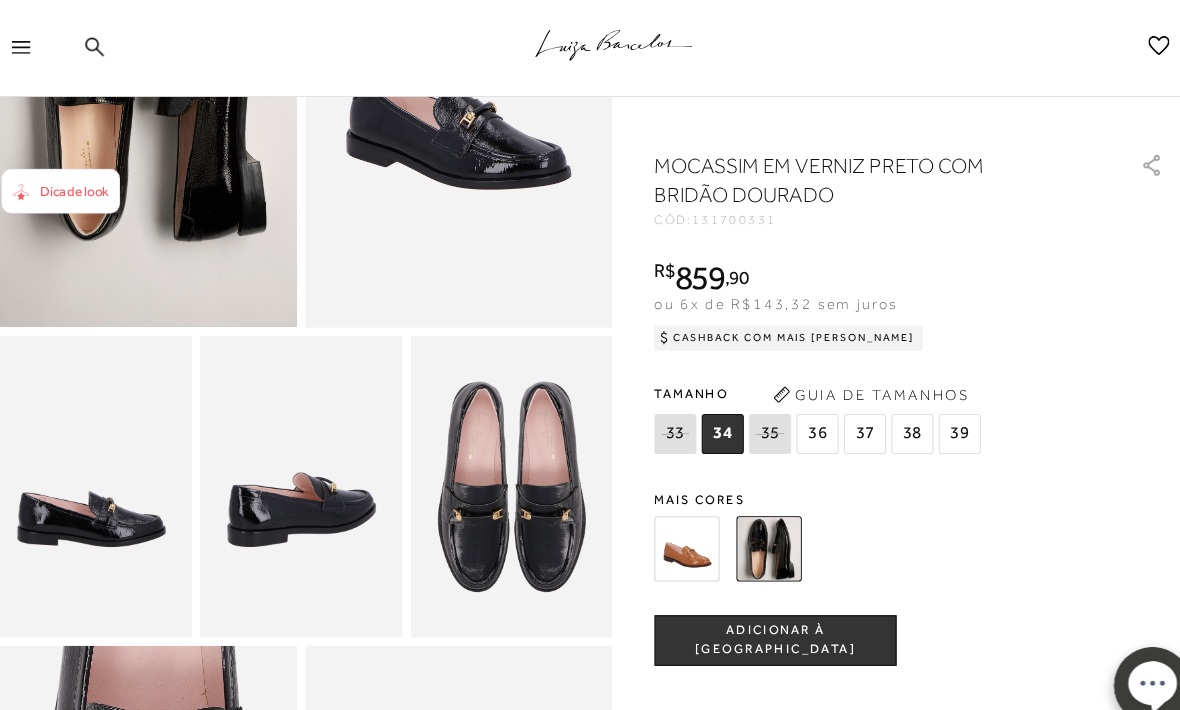 click at bounding box center [671, 521] 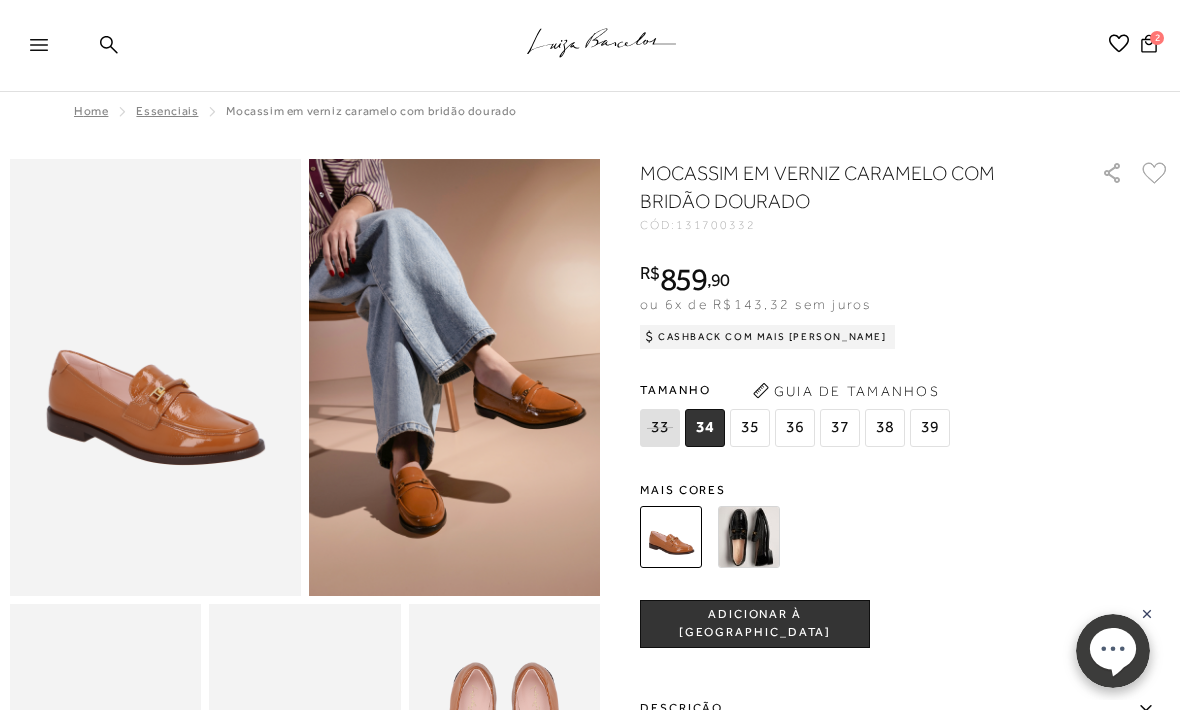 scroll, scrollTop: 0, scrollLeft: 0, axis: both 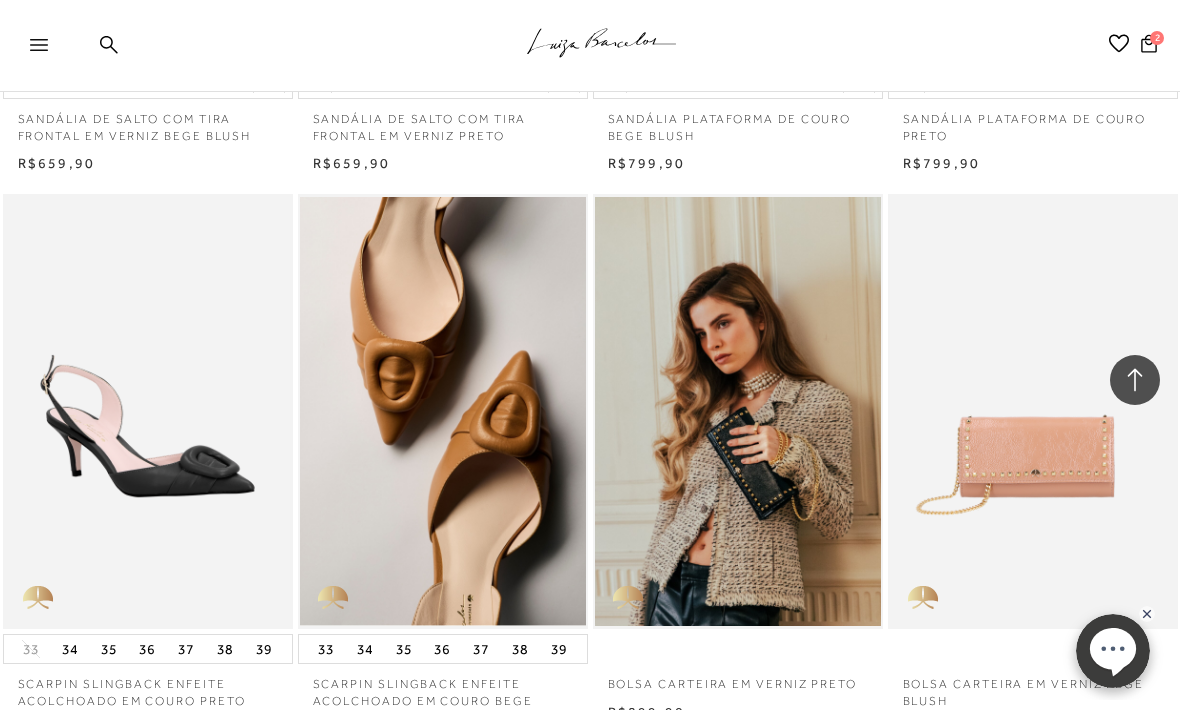 click at bounding box center (333, 599) 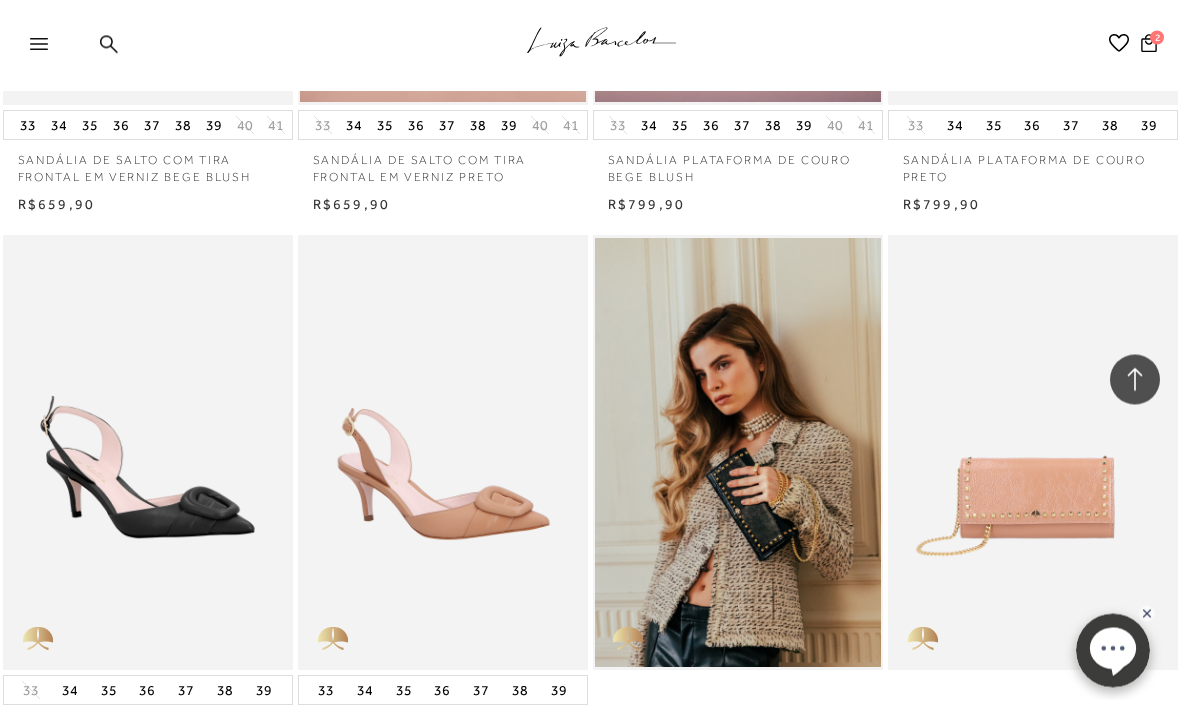 scroll, scrollTop: 2182, scrollLeft: 0, axis: vertical 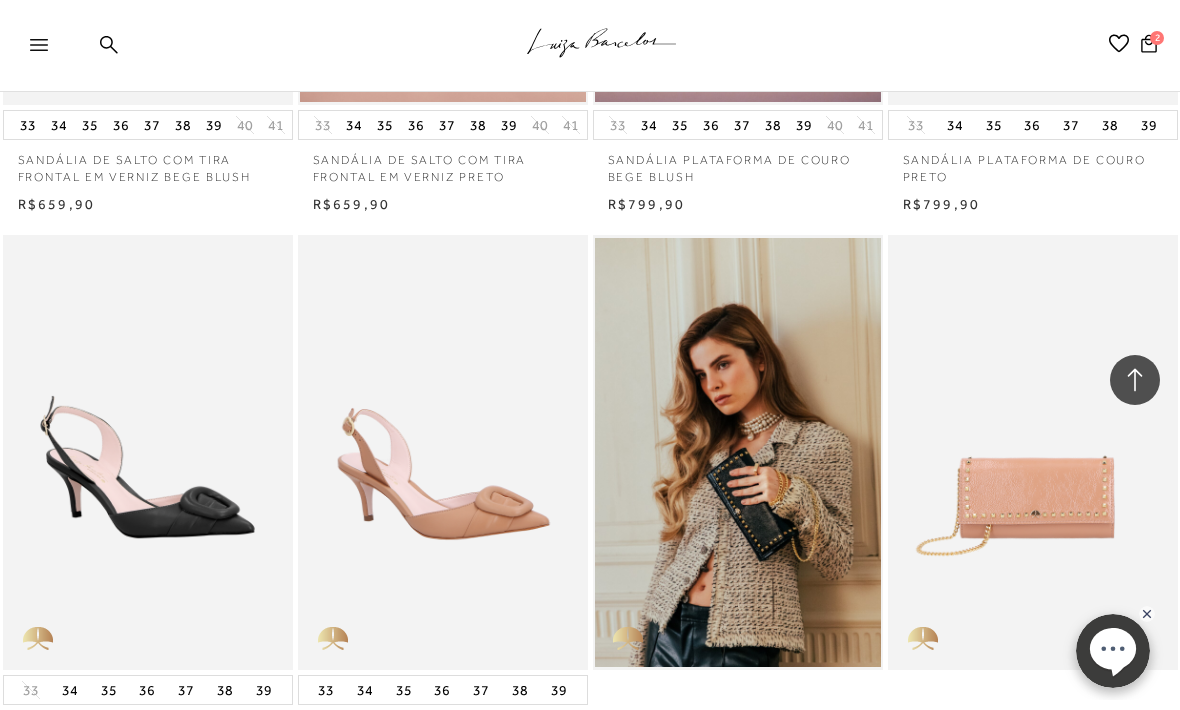 click at bounding box center (444, 452) 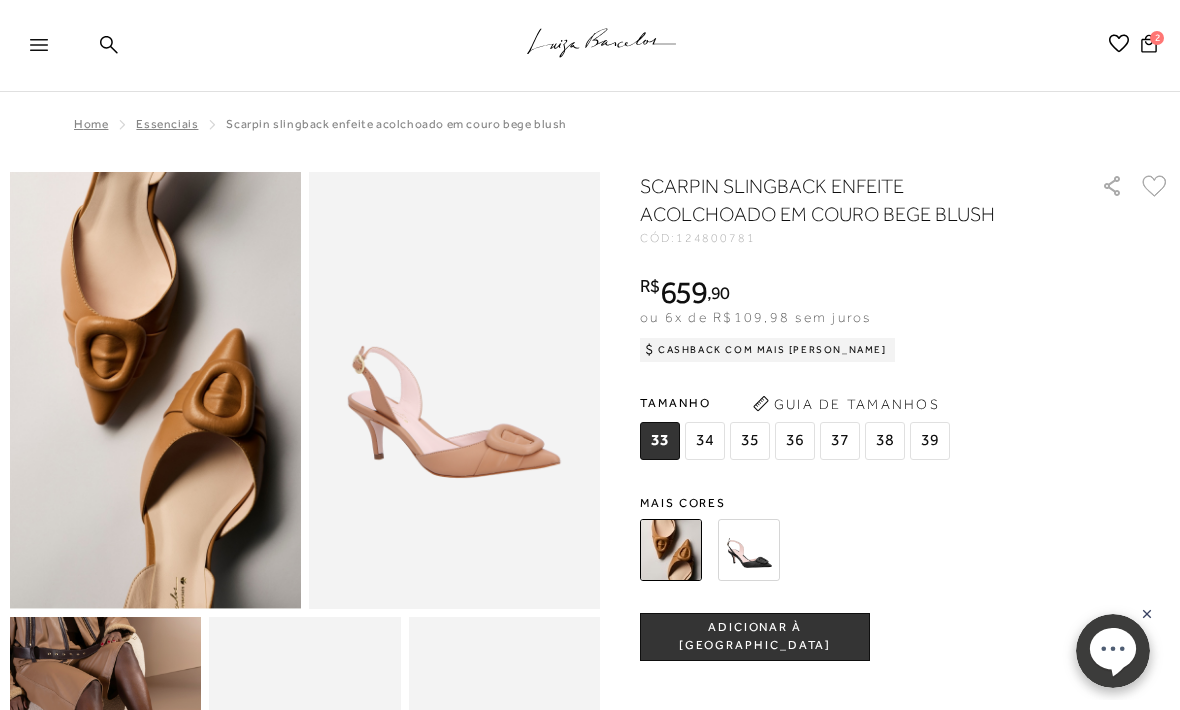 scroll, scrollTop: 0, scrollLeft: 0, axis: both 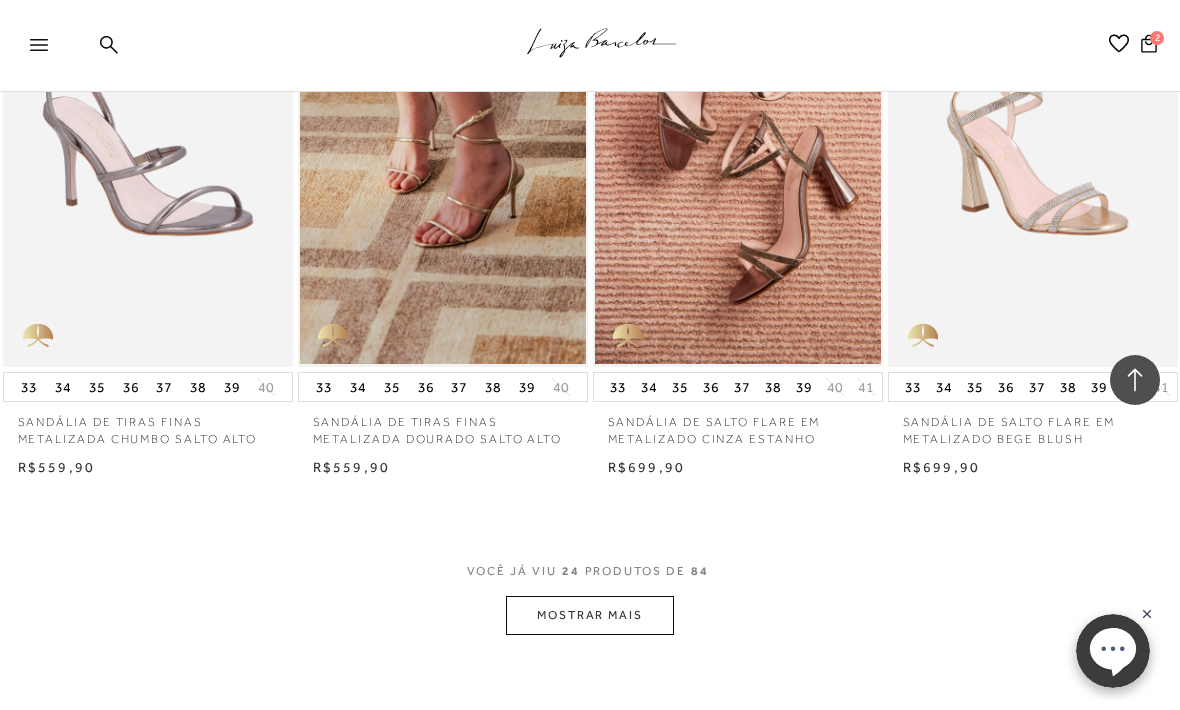 click on "MOSTRAR MAIS" at bounding box center (590, 615) 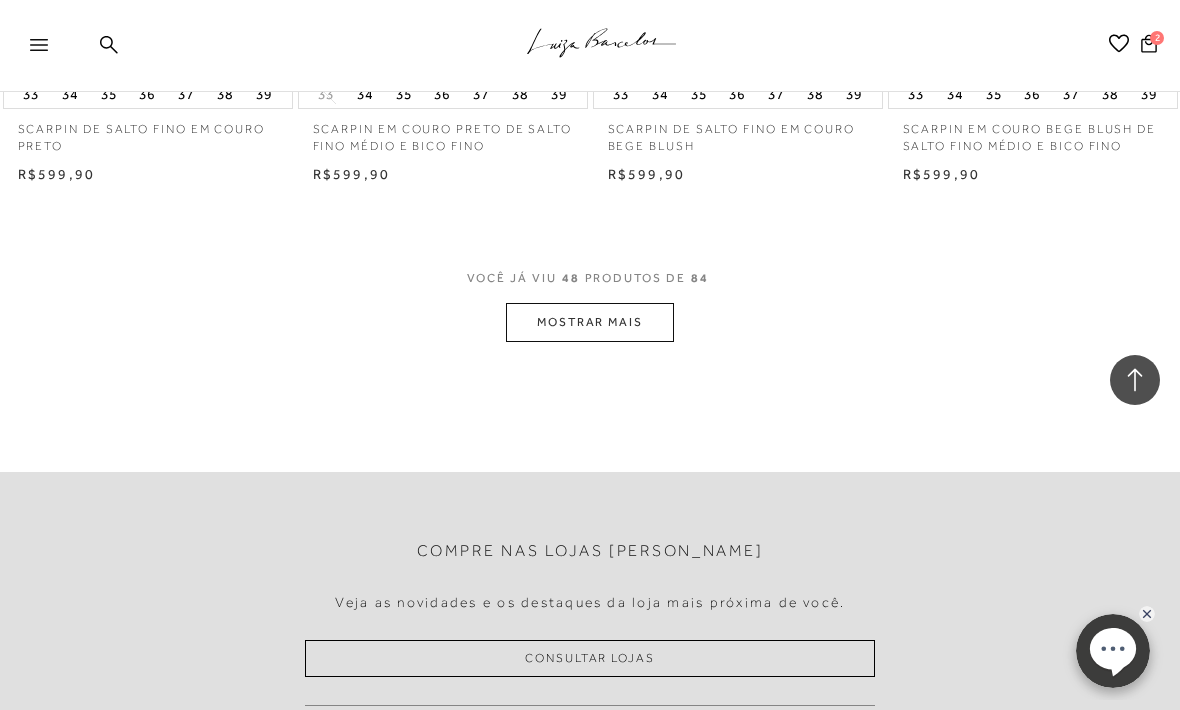 scroll, scrollTop: 6862, scrollLeft: 0, axis: vertical 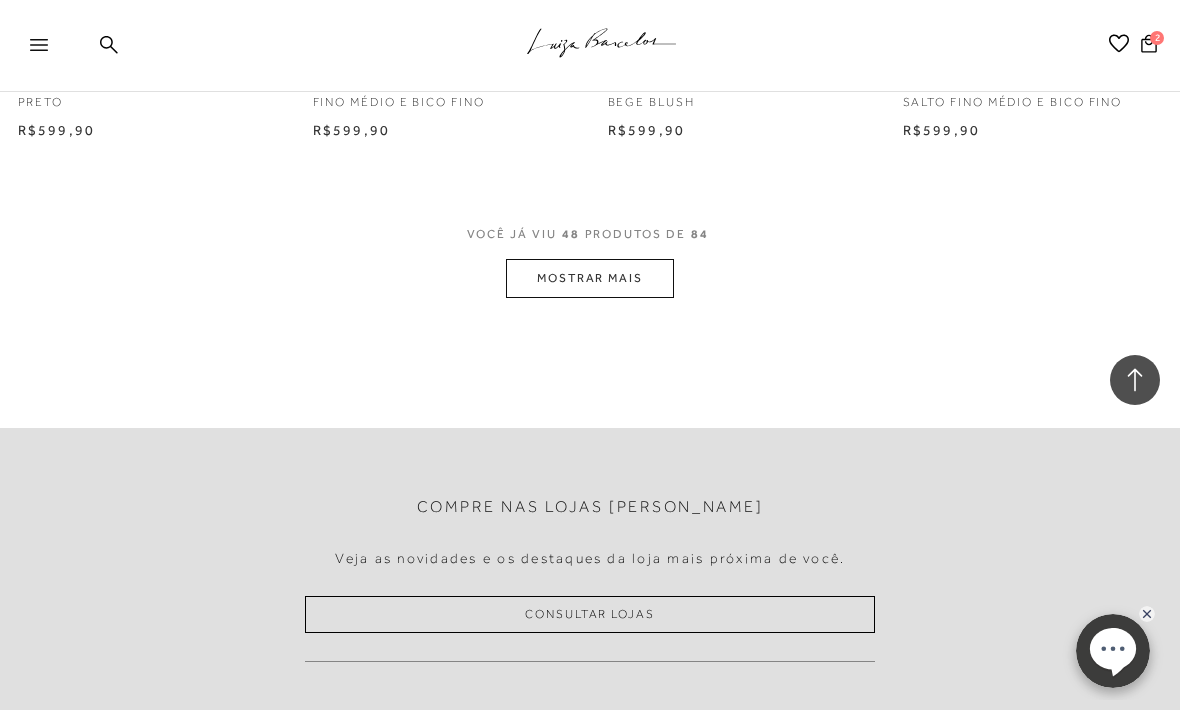 click on "MOSTRAR MAIS" at bounding box center [590, 278] 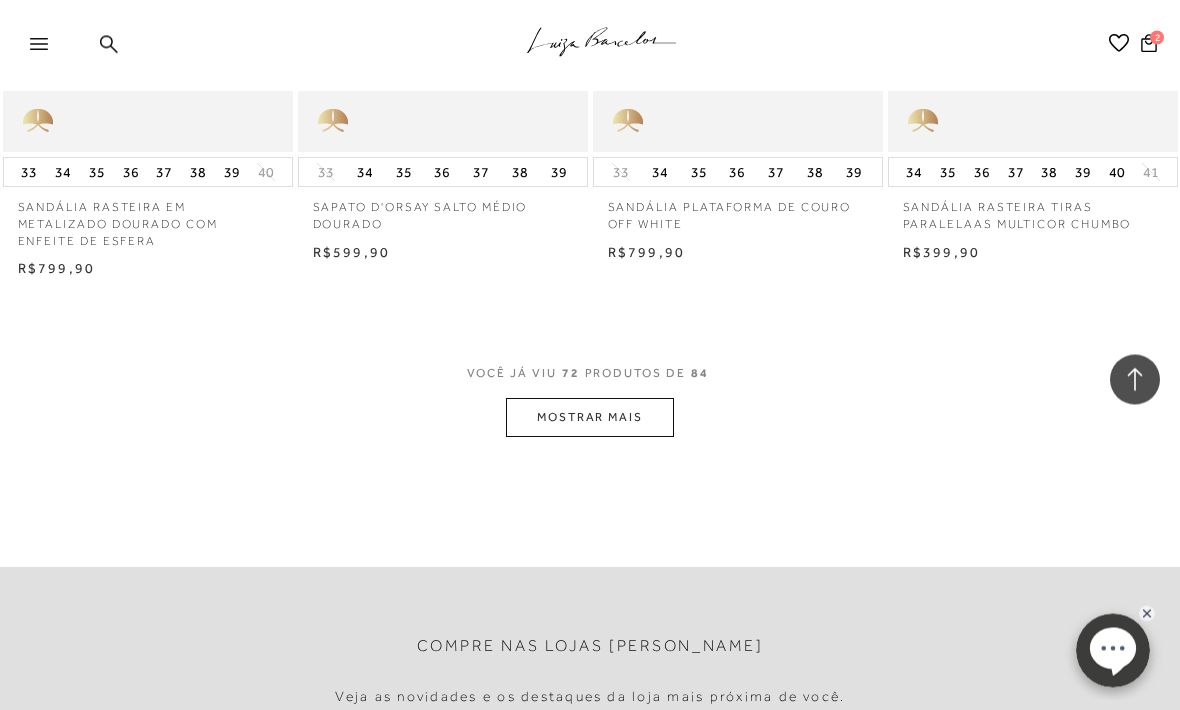 scroll, scrollTop: 10175, scrollLeft: 0, axis: vertical 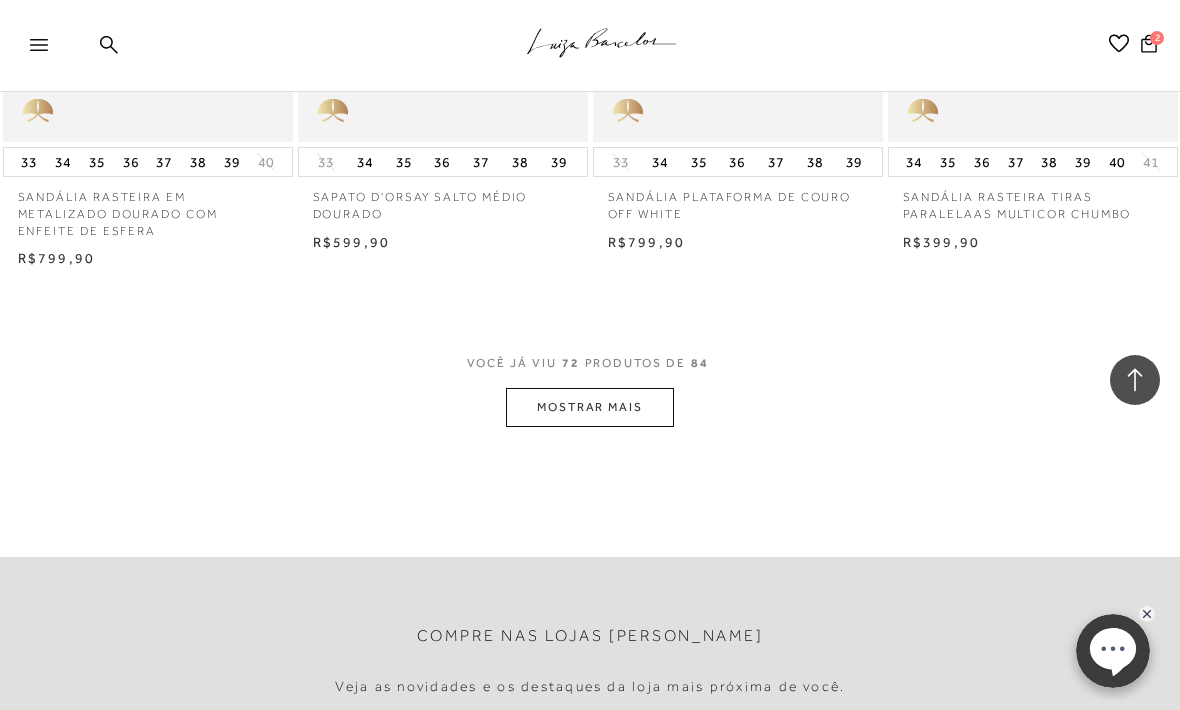 click on "MOSTRAR MAIS" at bounding box center [590, 407] 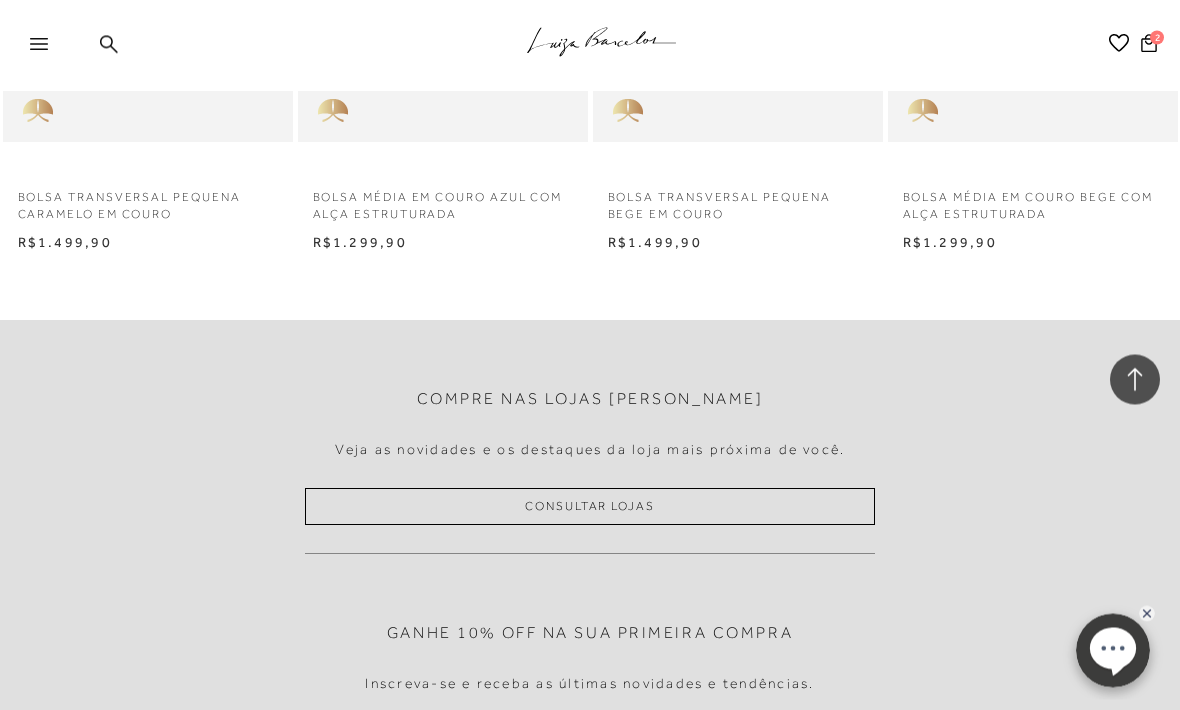 scroll, scrollTop: 11921, scrollLeft: 0, axis: vertical 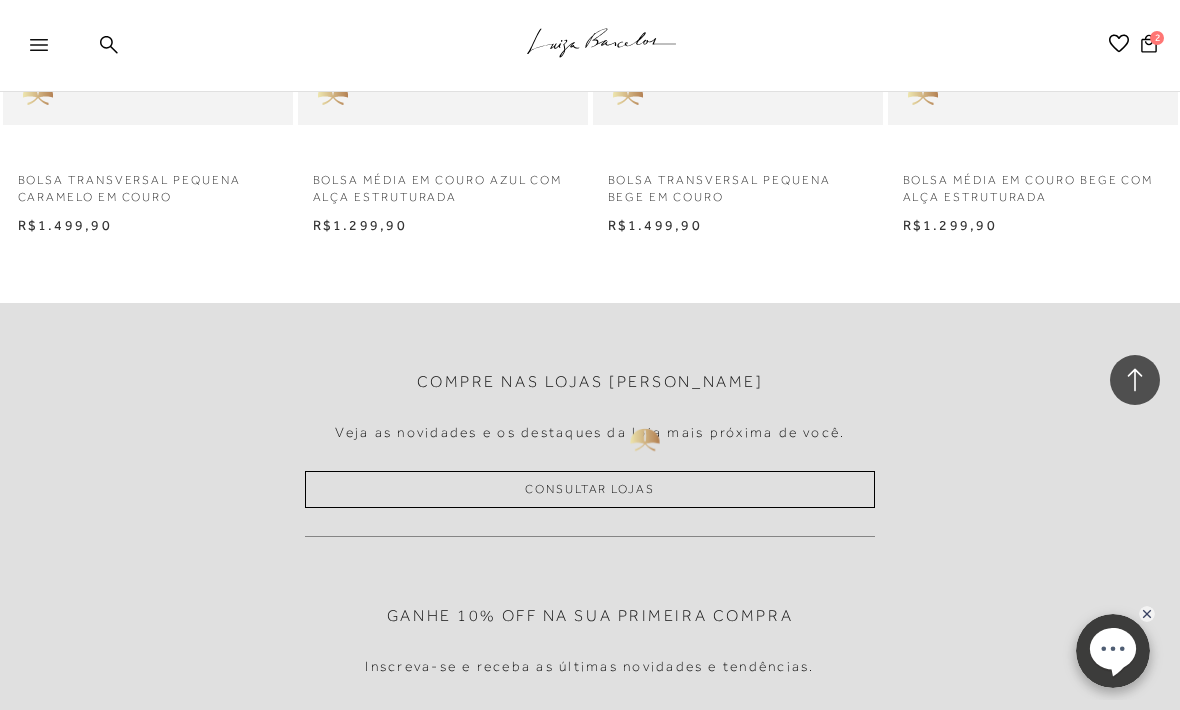 click on "Consultar Lojas" at bounding box center (590, 489) 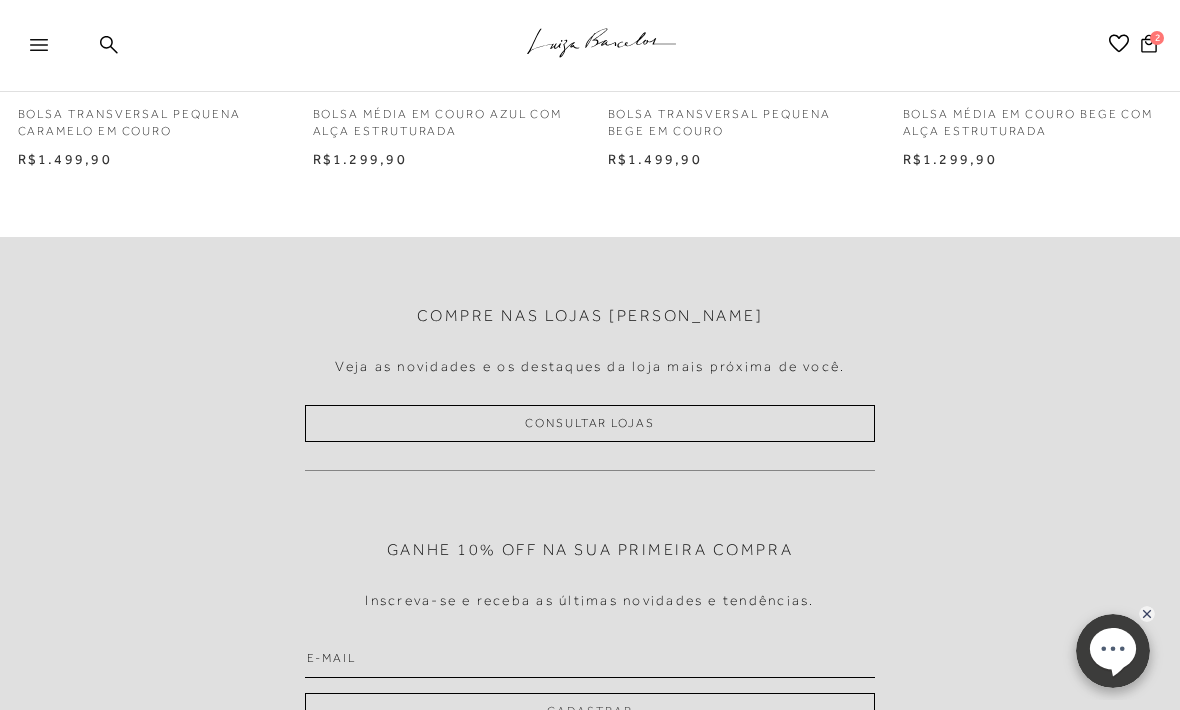 scroll, scrollTop: 0, scrollLeft: 0, axis: both 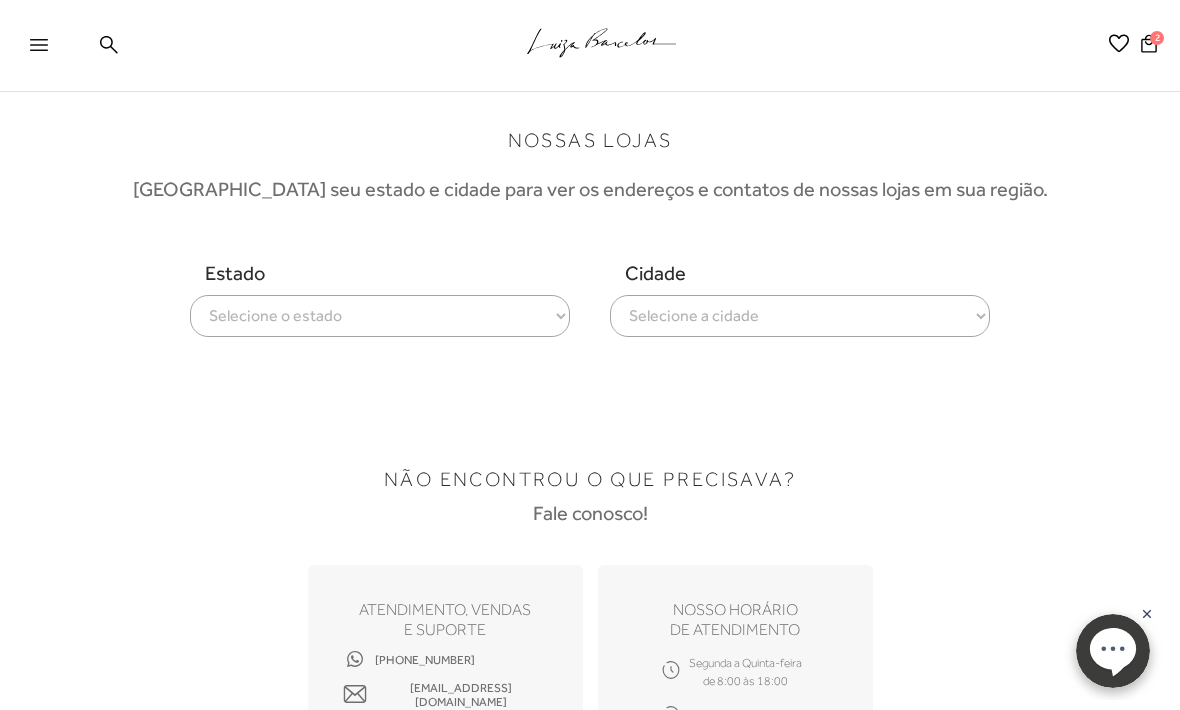 click on "Selecione o estado [GEOGRAPHIC_DATA] [GEOGRAPHIC_DATA] [GEOGRAPHIC_DATA] [GEOGRAPHIC_DATA] [GEOGRAPHIC_DATA] [GEOGRAPHIC_DATA] [GEOGRAPHIC_DATA] [GEOGRAPHIC_DATA] [GEOGRAPHIC_DATA] Do [GEOGRAPHIC_DATA] [GEOGRAPHIC_DATA] [GEOGRAPHIC_DATA] [GEOGRAPHIC_DATA] [GEOGRAPHIC_DATA] [GEOGRAPHIC_DATA] [GEOGRAPHIC_DATA] [GEOGRAPHIC_DATA] [GEOGRAPHIC_DATA] [GEOGRAPHIC_DATA] [GEOGRAPHIC_DATA] [GEOGRAPHIC_DATA] [GEOGRAPHIC_DATA]" at bounding box center (380, 316) 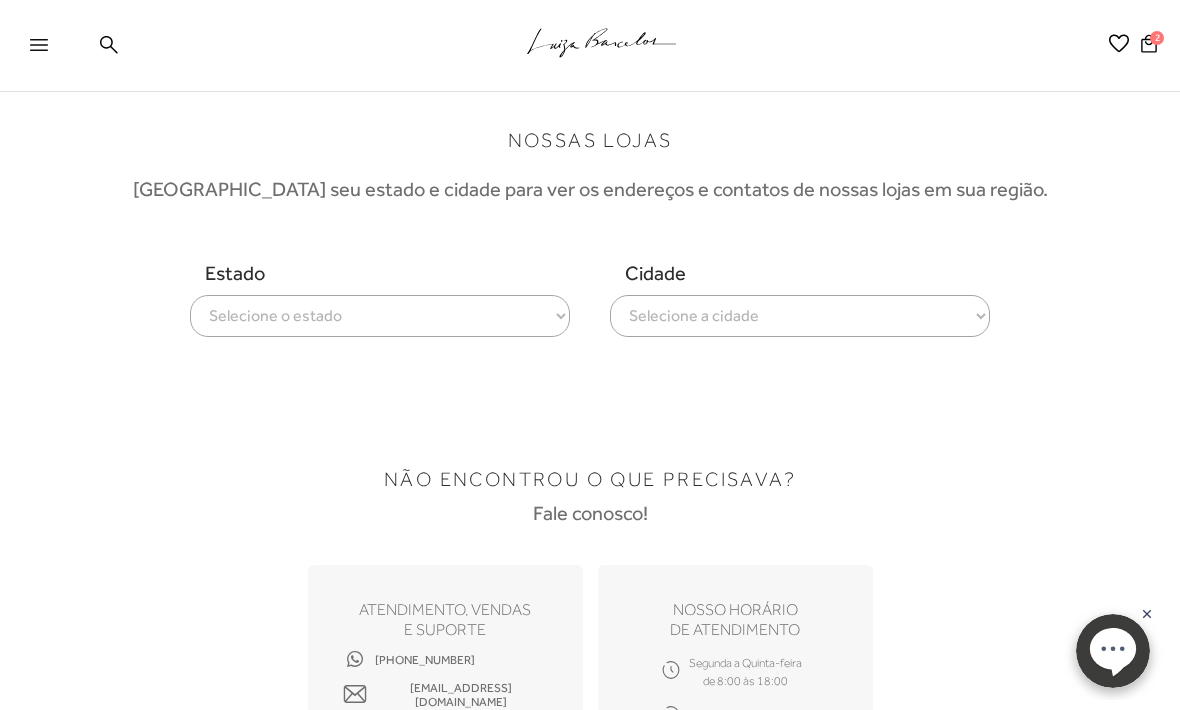 click on "Selecione a cidade ver todas Americana Araraquara Barueri Bauru Campinas Presidente Prudente Ribeirão Preto Santos Sorocaba São José Do Rio Preto São José Dos Campos São Paulo" at bounding box center [800, 316] 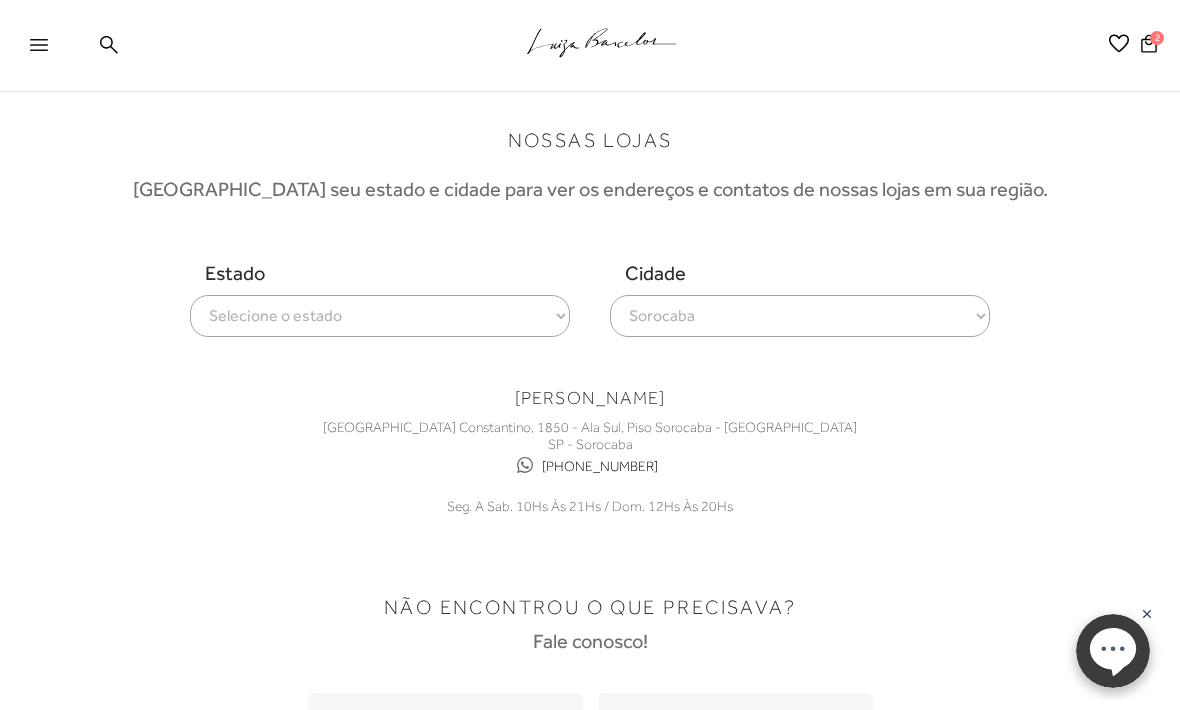 click on "Selecione a cidade ver todas Americana Araraquara Barueri Bauru Campinas Presidente Prudente Ribeirão Preto Santos Sorocaba São José Do Rio Preto São José Dos Campos São Paulo" at bounding box center (800, 316) 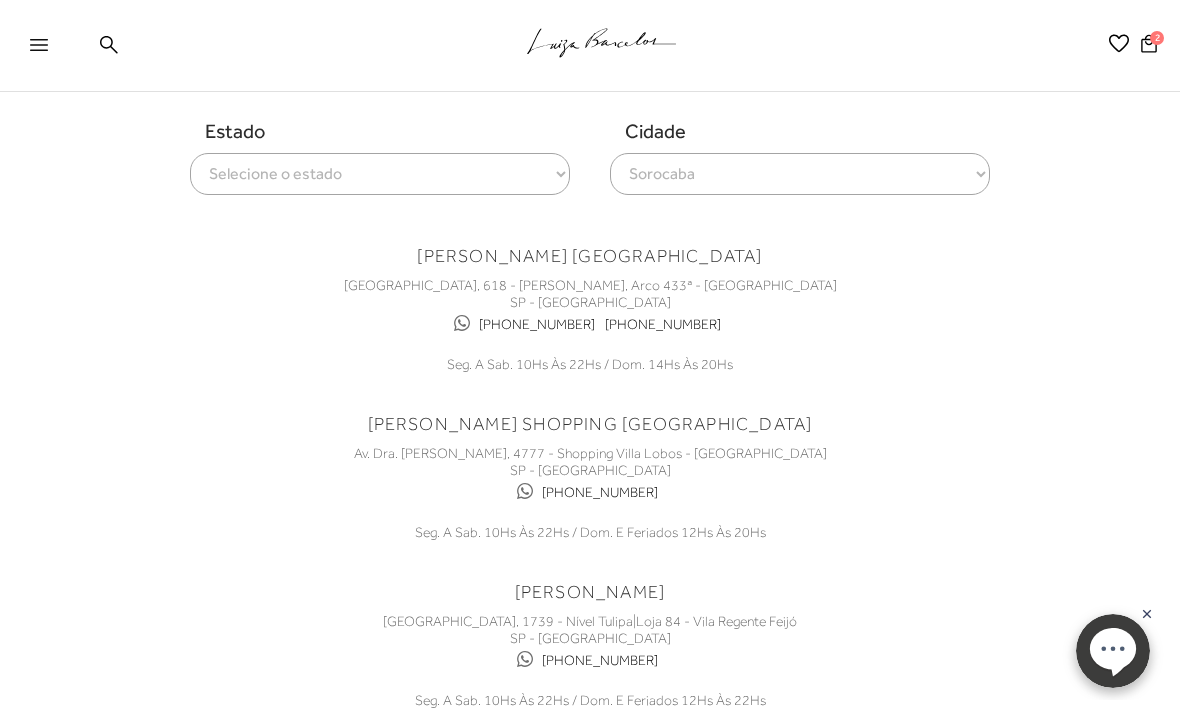 scroll, scrollTop: 0, scrollLeft: 0, axis: both 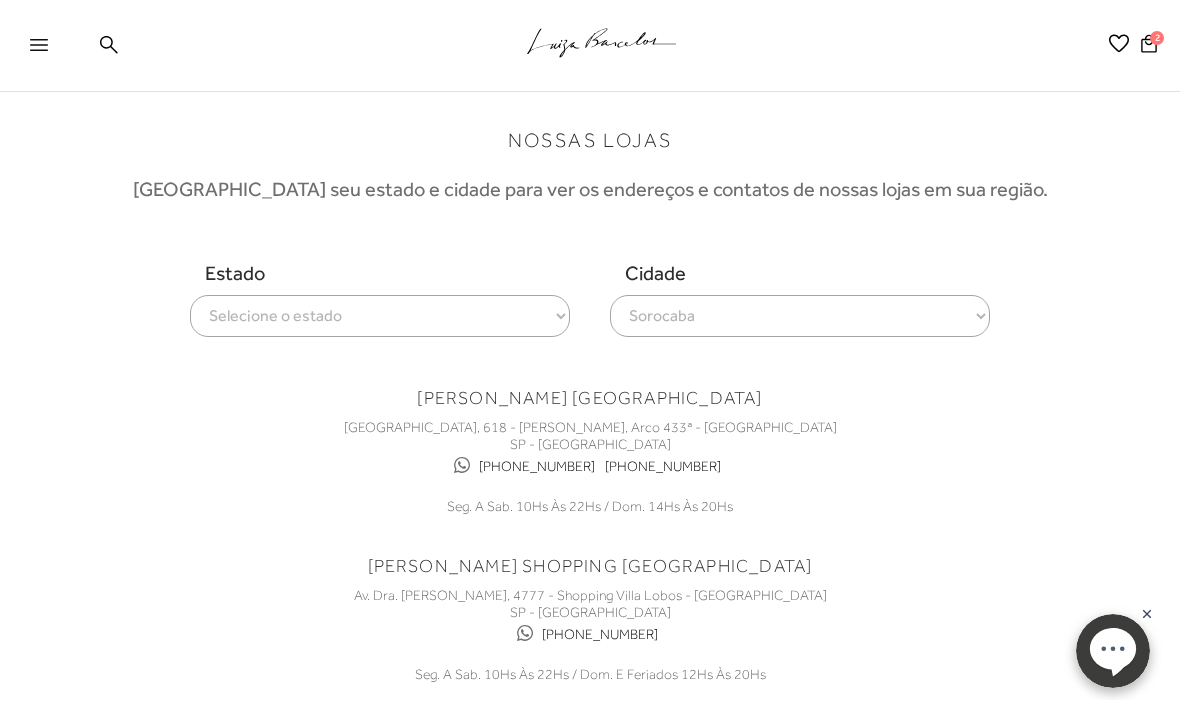 click on "Selecione a cidade ver todas Americana Araraquara Barueri Bauru Campinas Presidente Prudente Ribeirão Preto Santos Sorocaba São José Do Rio Preto São José Dos Campos São Paulo" at bounding box center [800, 316] 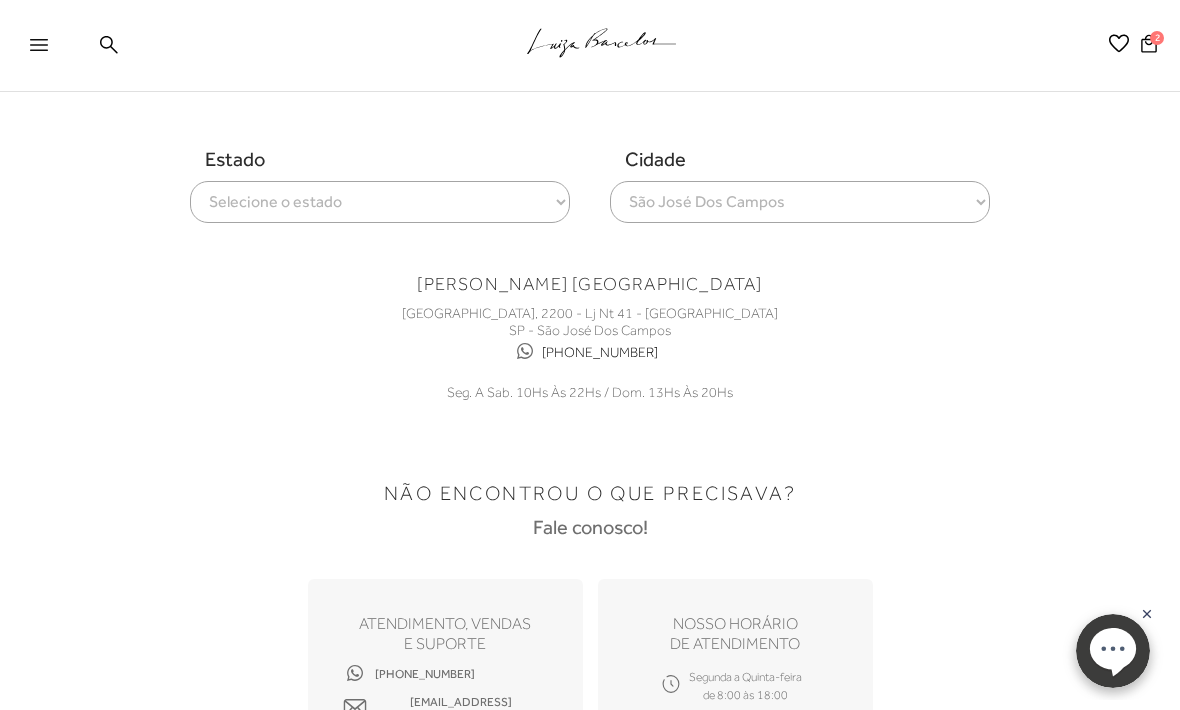 scroll, scrollTop: 0, scrollLeft: 0, axis: both 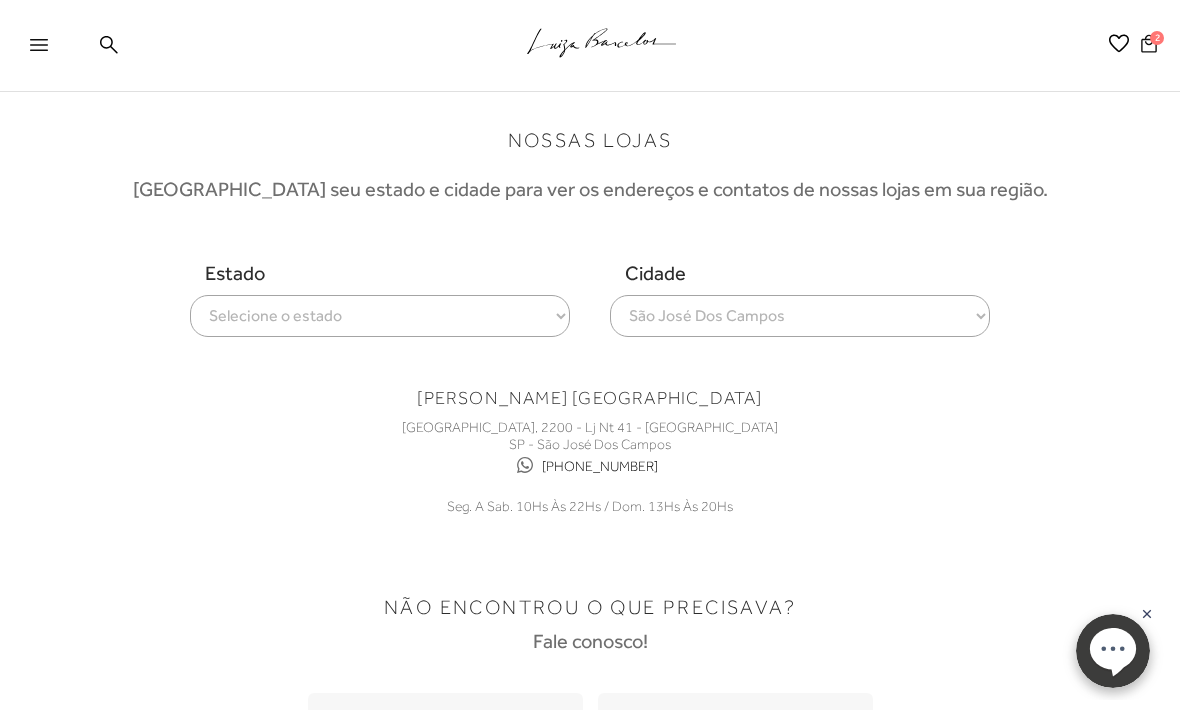 click on "2" at bounding box center [1149, 46] 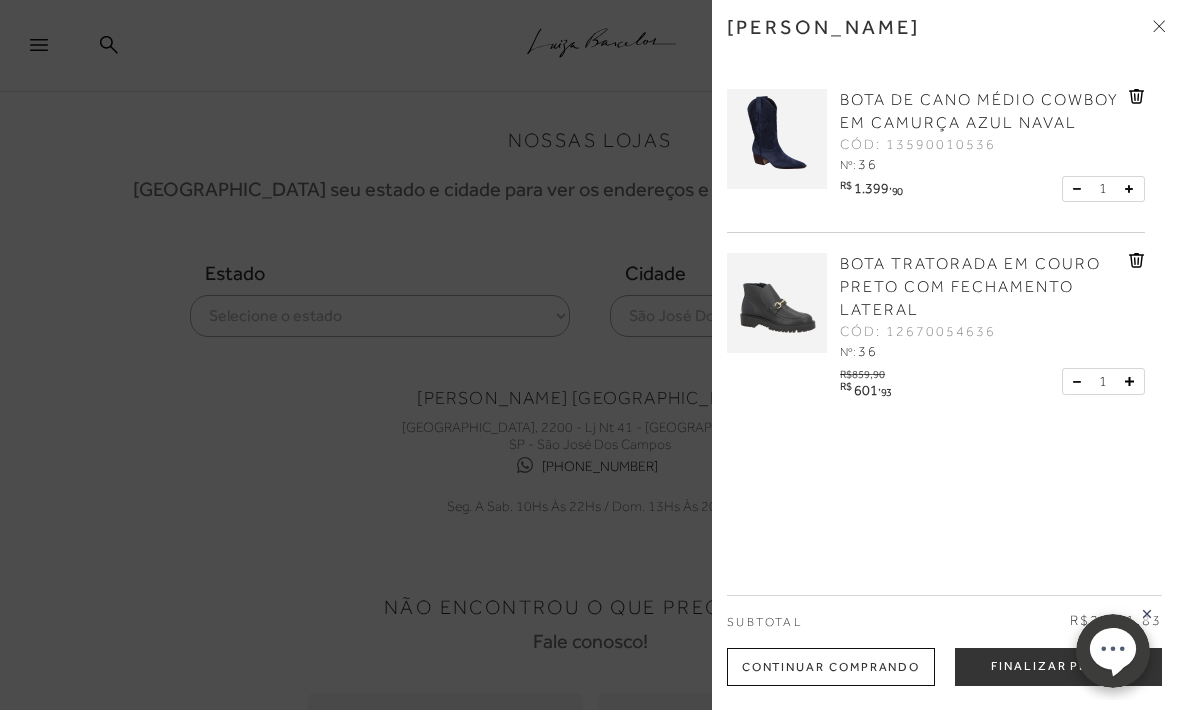 click at bounding box center (590, 355) 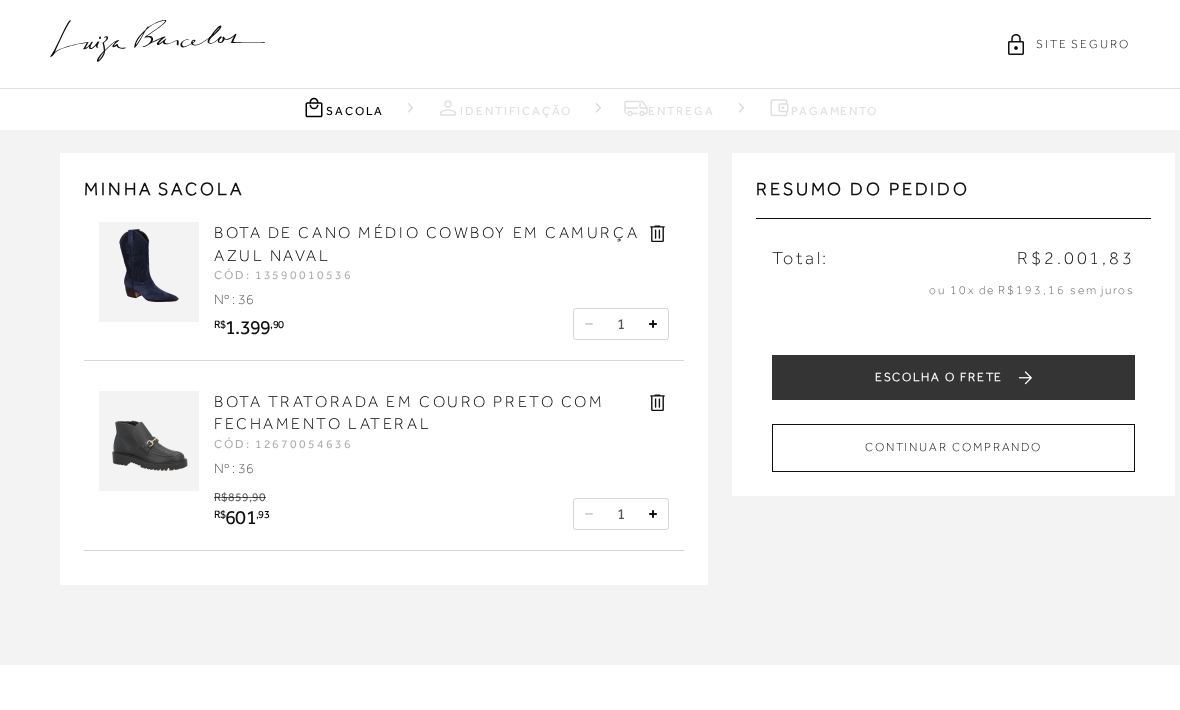 scroll, scrollTop: 0, scrollLeft: 0, axis: both 